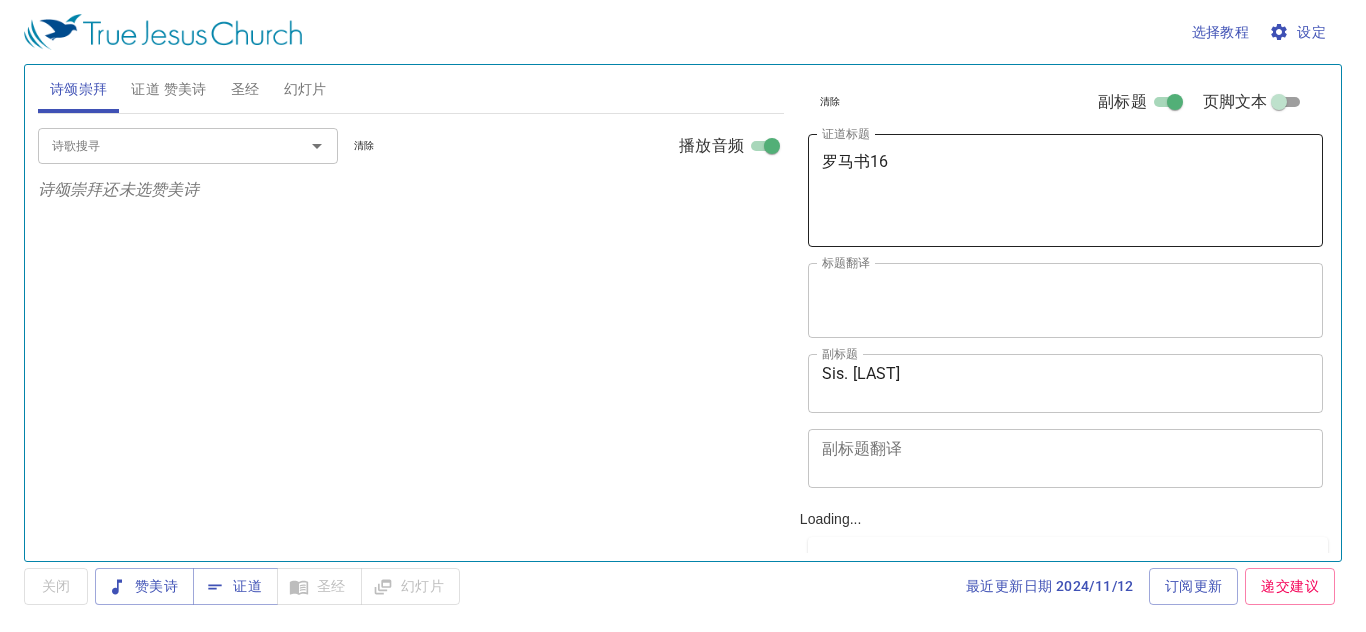 scroll, scrollTop: 0, scrollLeft: 0, axis: both 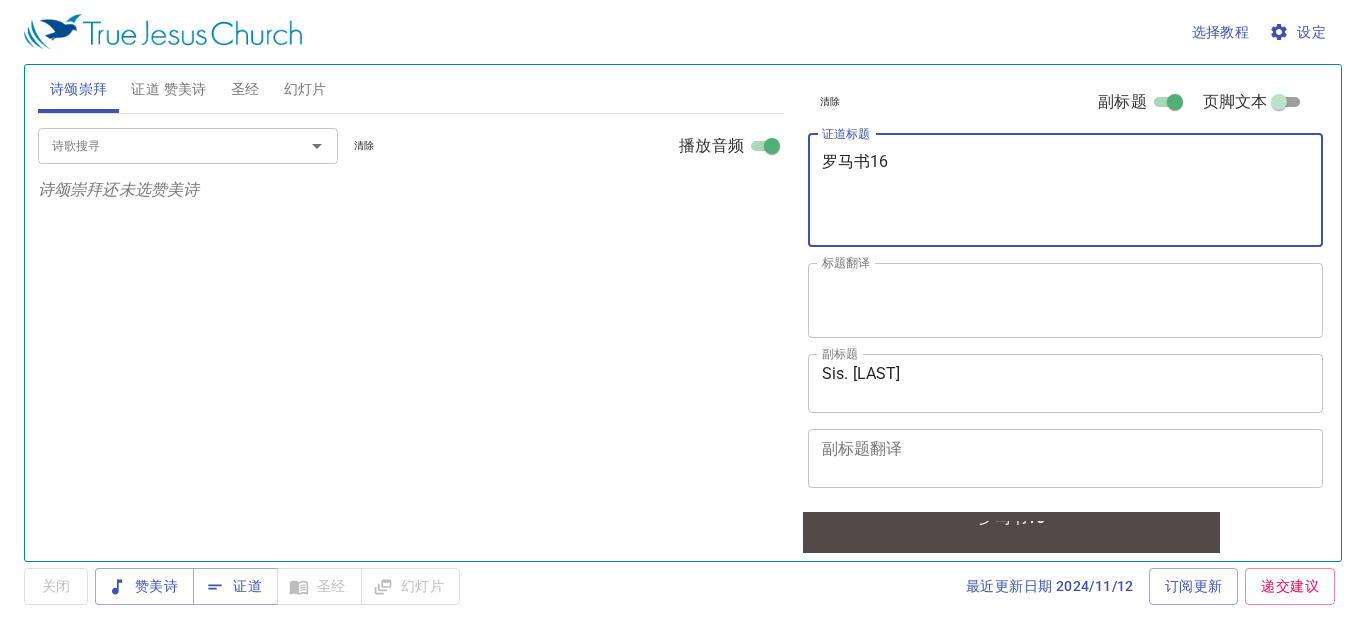drag, startPoint x: 970, startPoint y: 163, endPoint x: 459, endPoint y: 103, distance: 514.51044 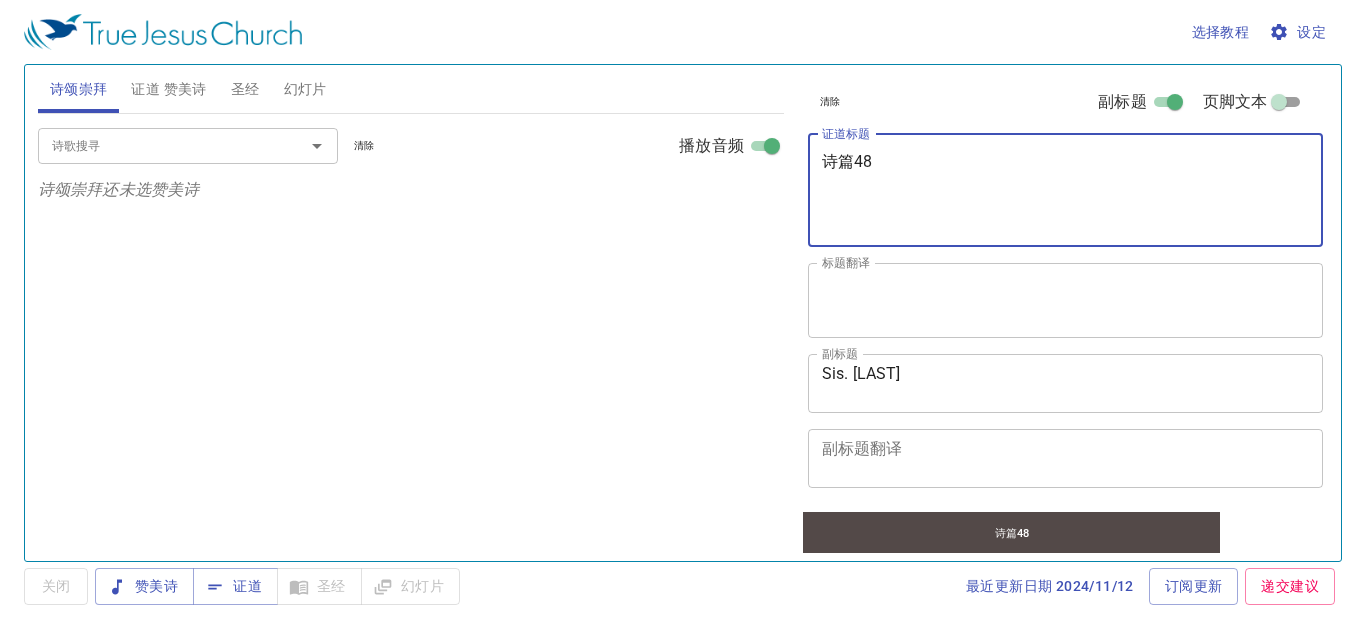 type on "诗篇48" 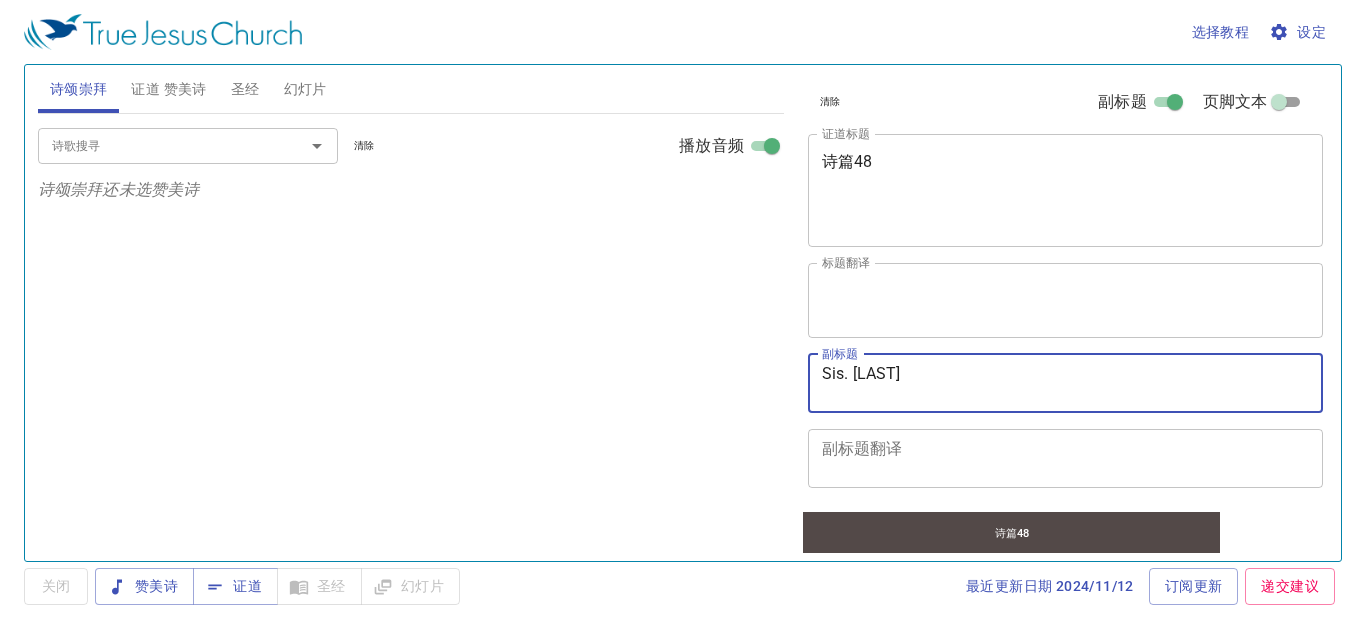 drag, startPoint x: 925, startPoint y: 370, endPoint x: 855, endPoint y: 354, distance: 71.80529 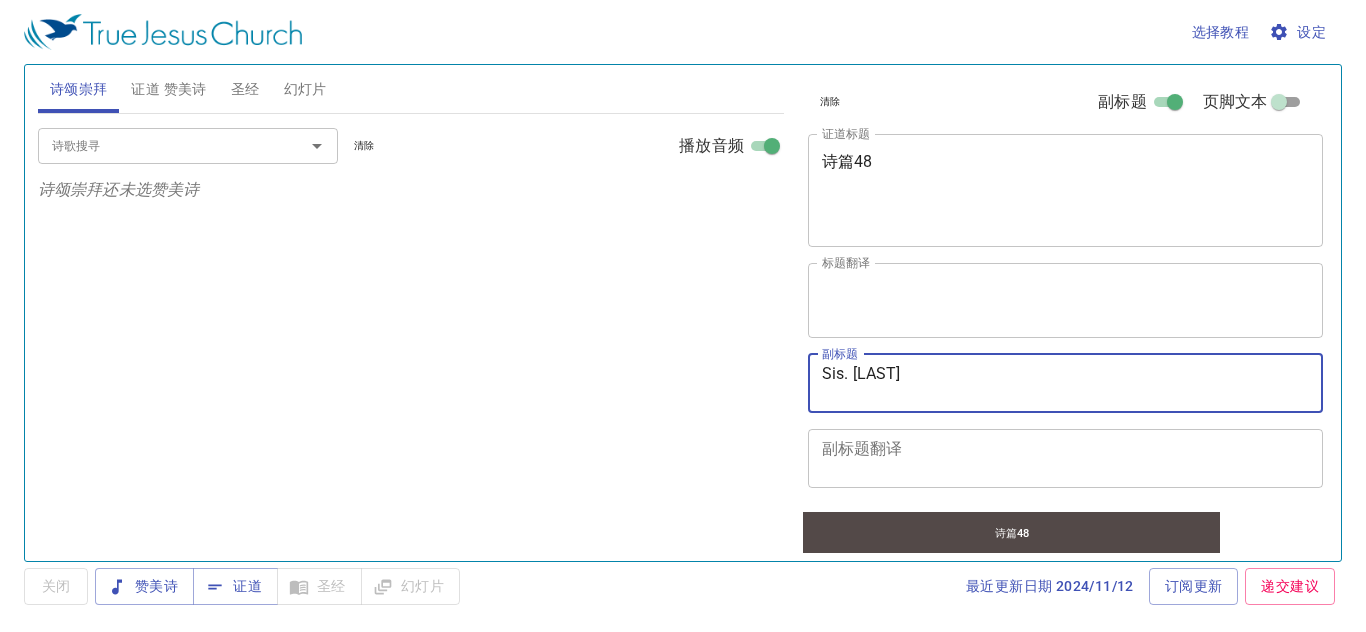 click on "Sis. Lydia x 副标题" at bounding box center (1066, 383) 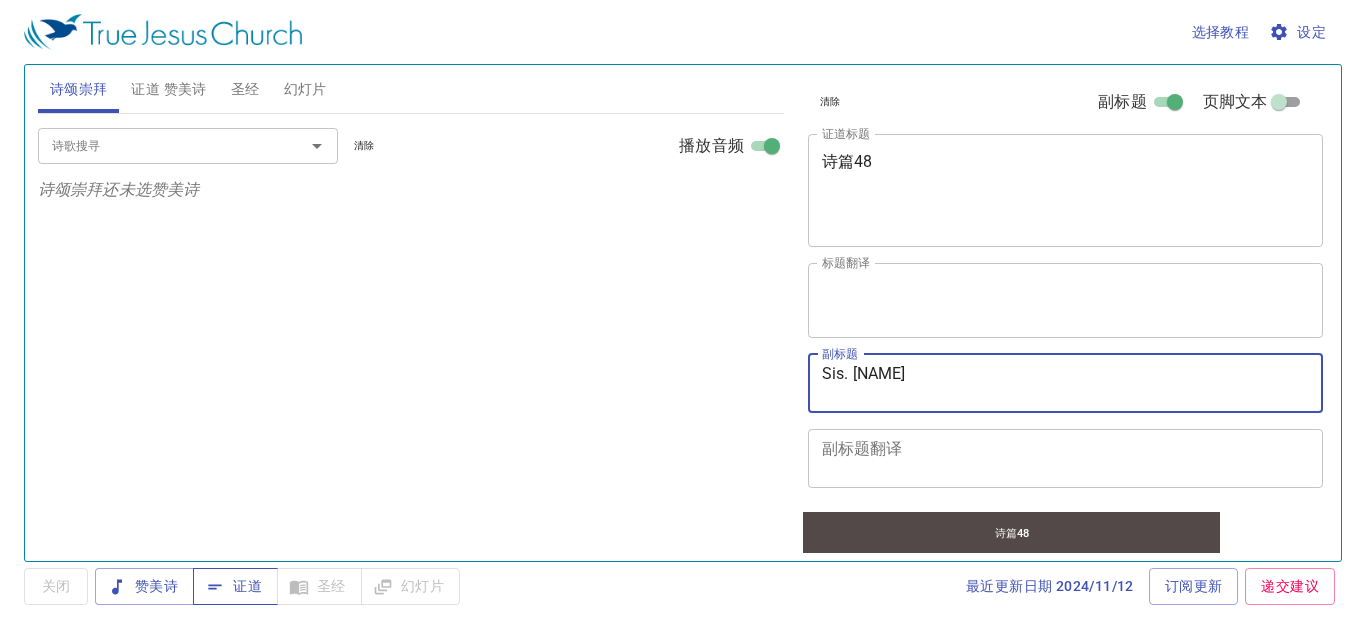 type on "Sis. [NAME]" 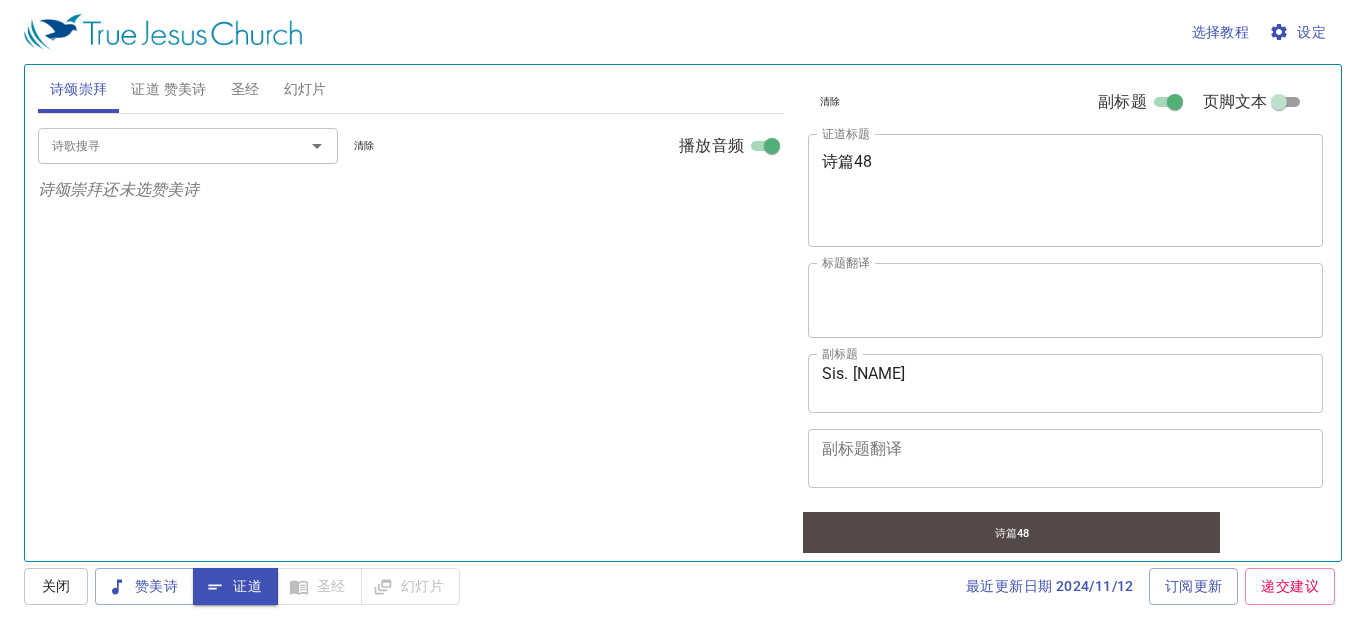 click on "设定" at bounding box center [1299, 32] 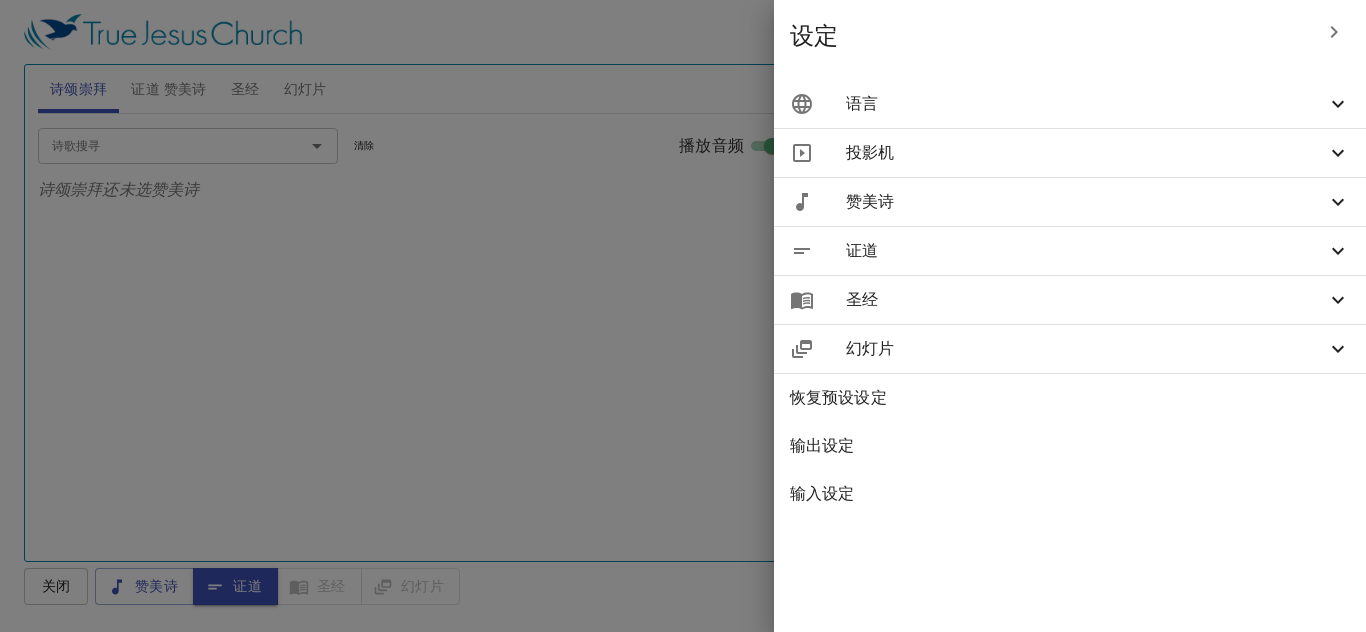 click on "语言" at bounding box center (1086, 104) 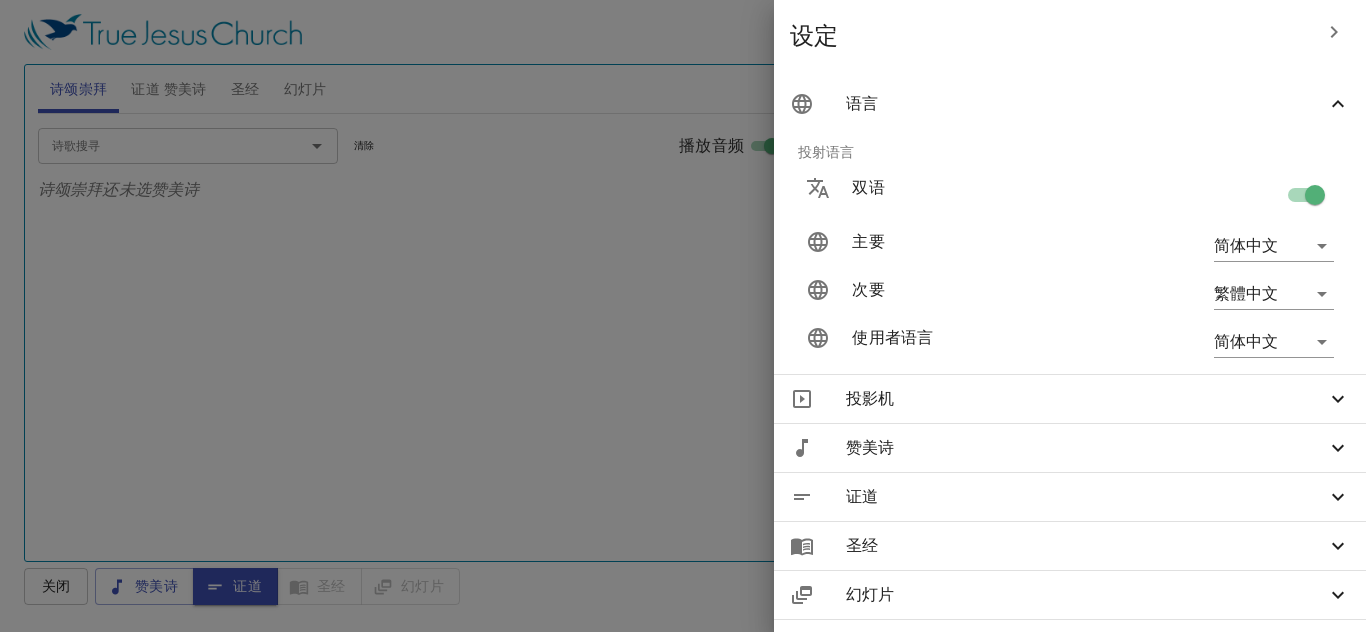 click at bounding box center [1315, 199] 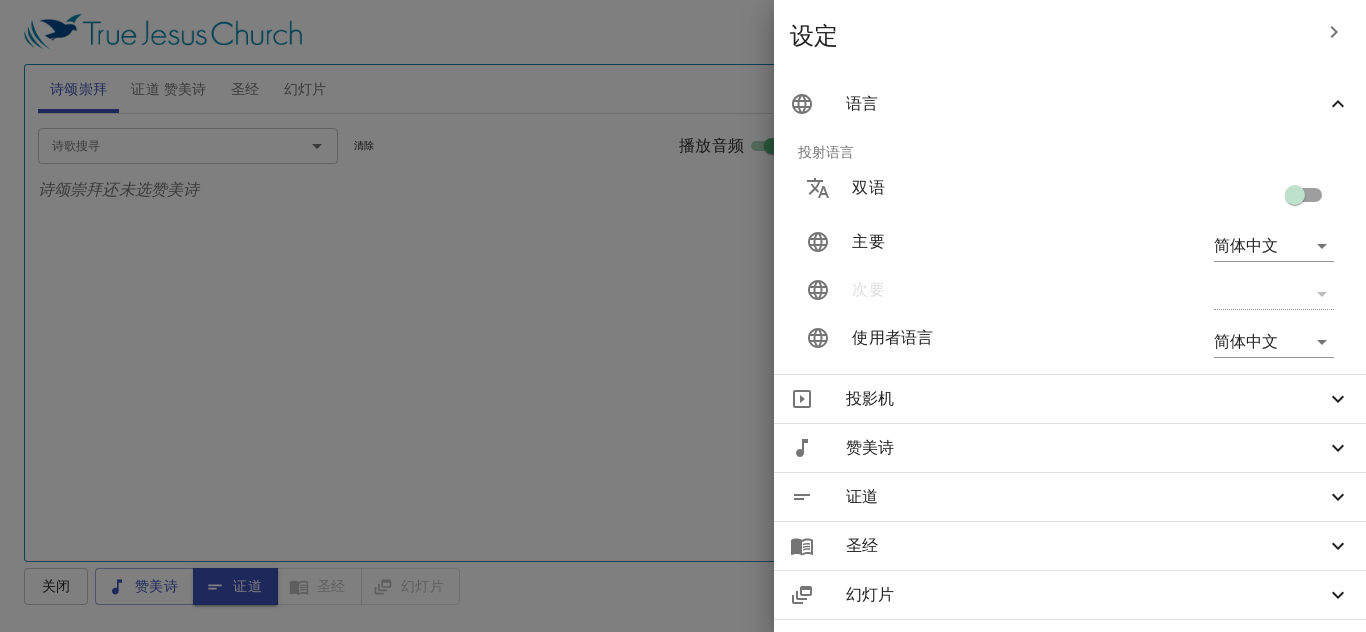 click at bounding box center [683, 316] 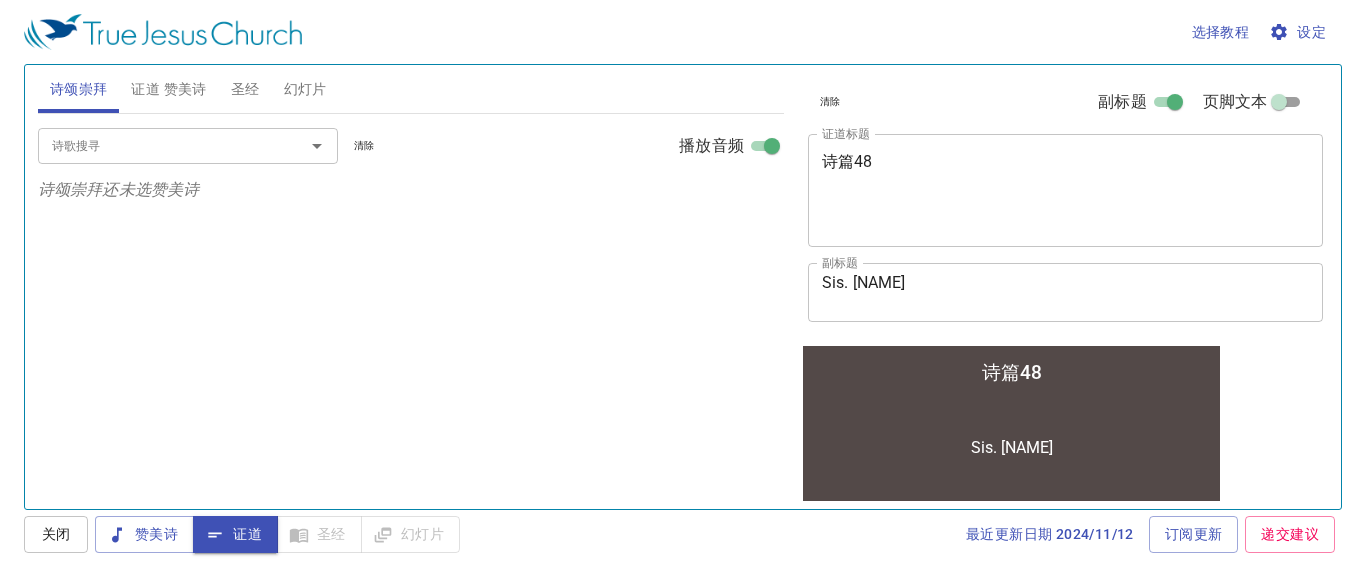 click on "证道 赞美诗" at bounding box center [168, 89] 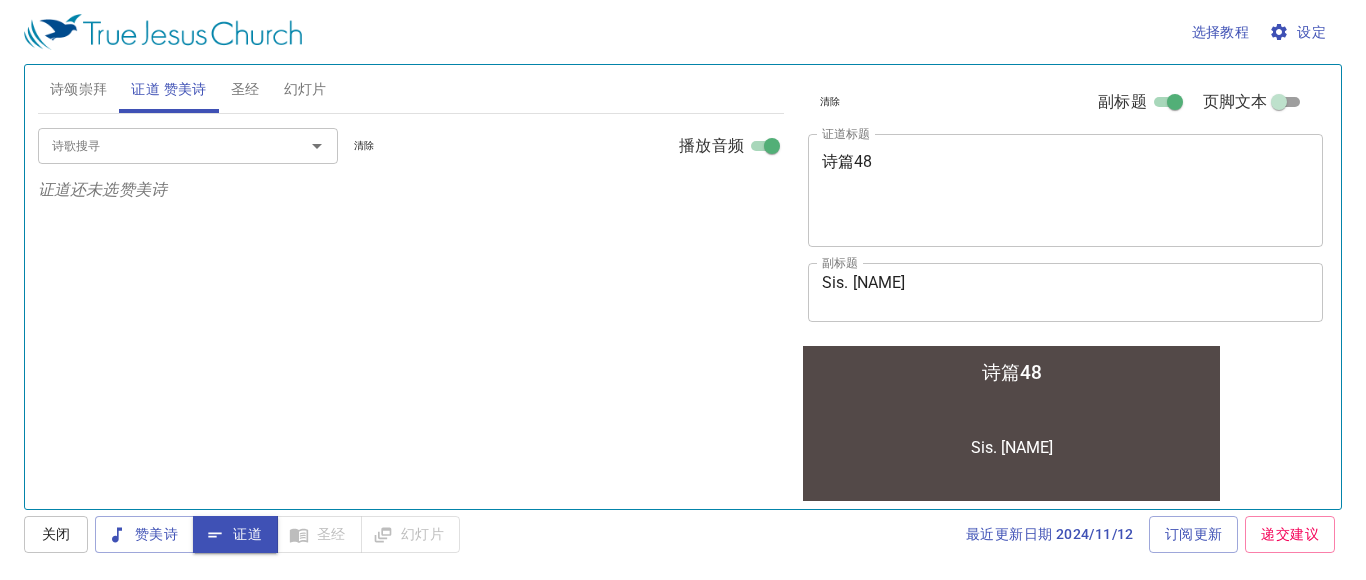 click on "圣经" at bounding box center [245, 89] 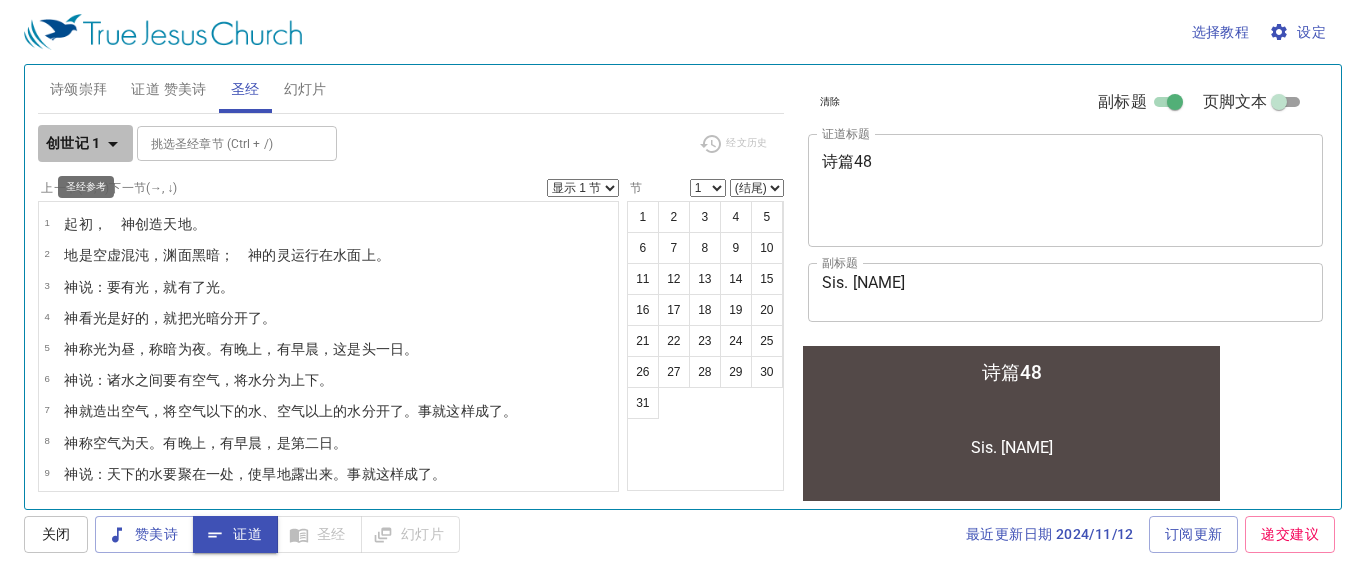 click at bounding box center [113, 144] 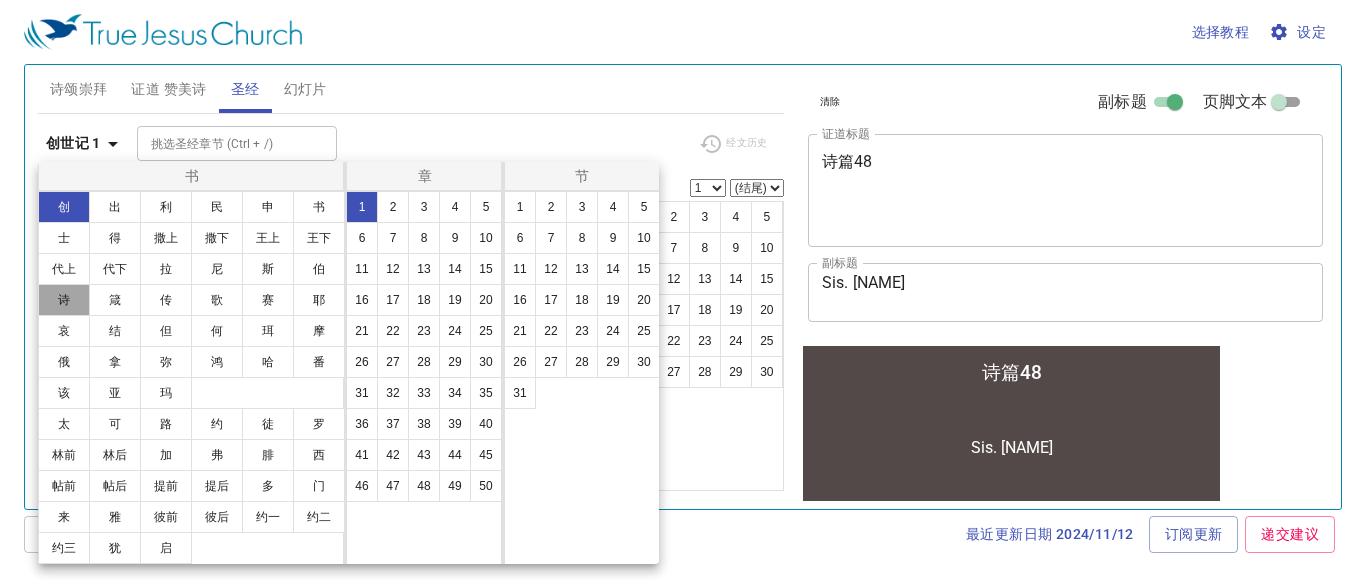 click on "诗" at bounding box center (64, 300) 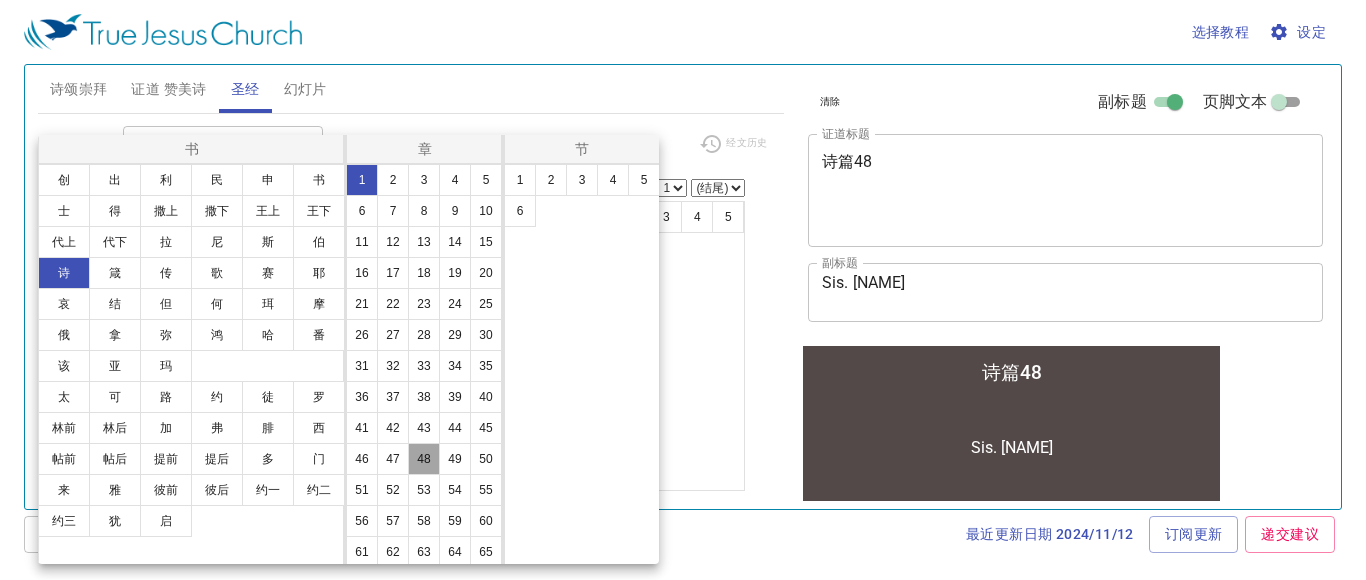 click on "48" at bounding box center [424, 459] 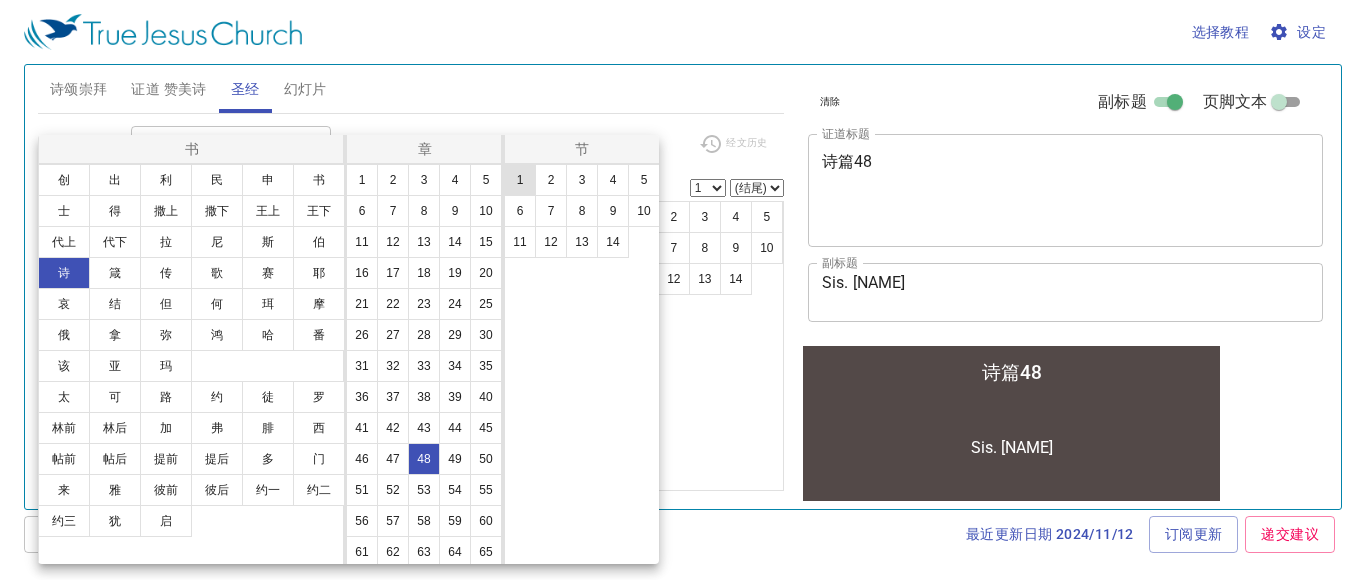 click on "1" at bounding box center [520, 180] 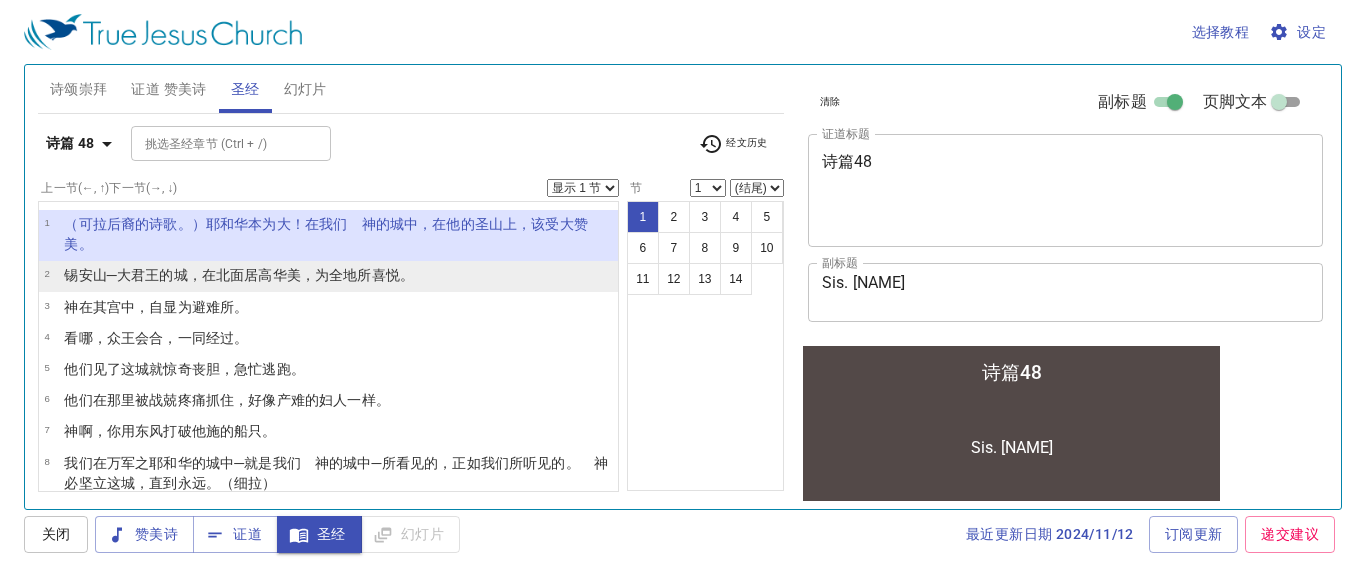 click on "锡安山─大君王的城，在北面居高华美，为全地所喜悦。" at bounding box center [338, 234] 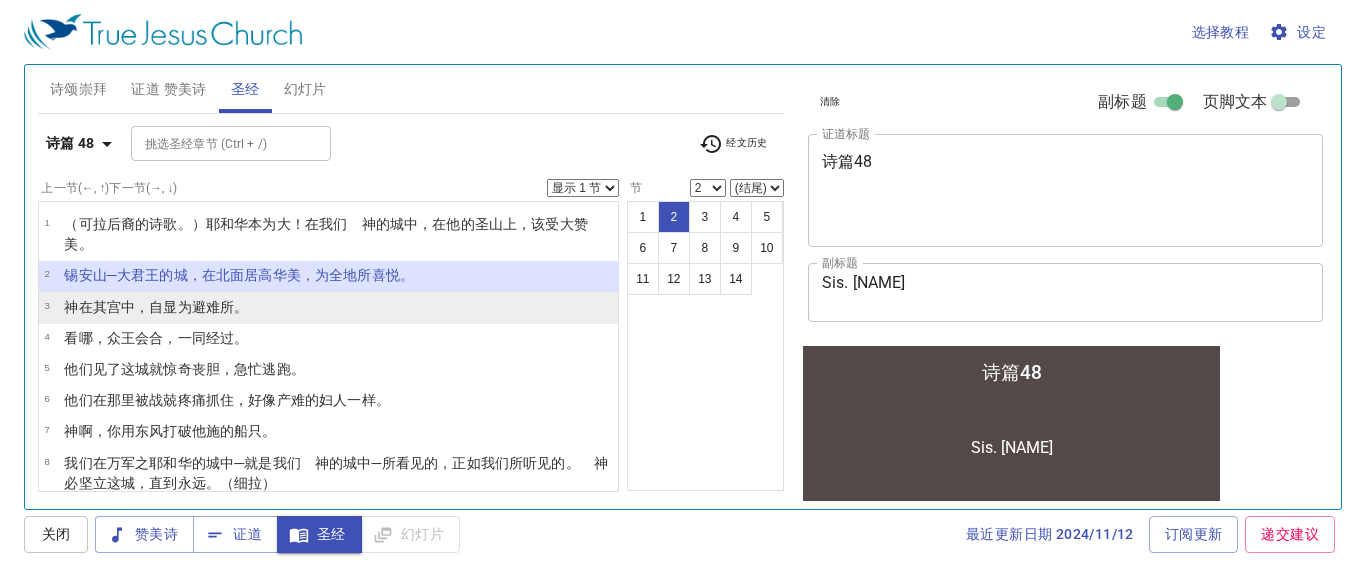 click on "神在其宫中，自显为避难所。" at bounding box center (338, 234) 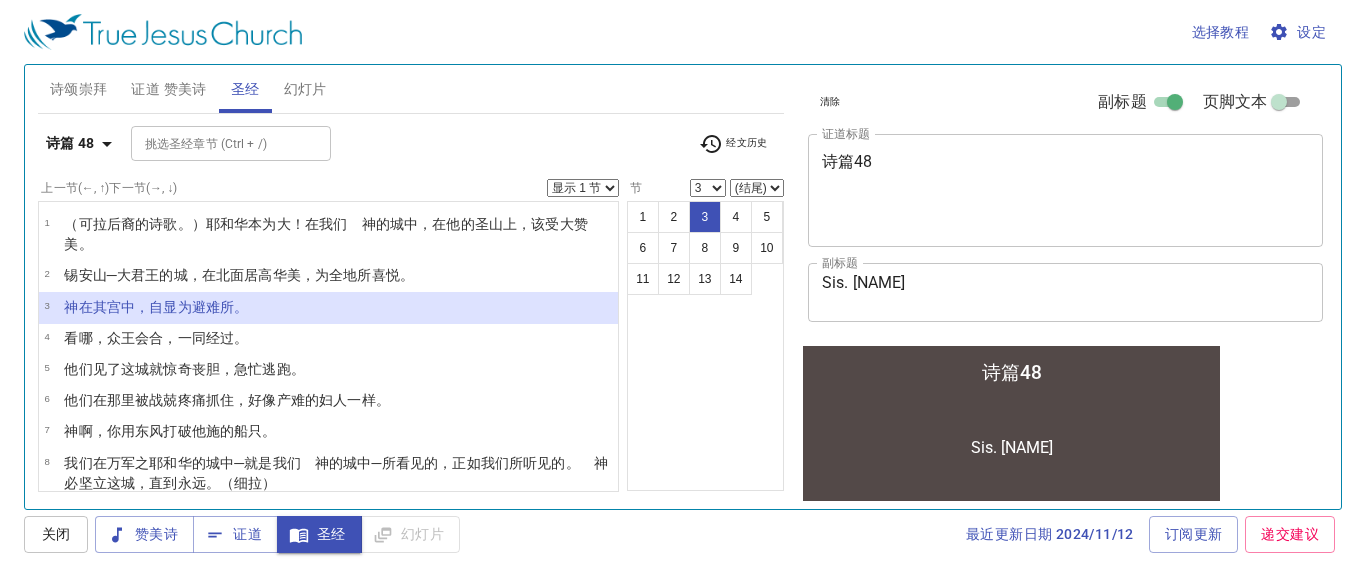 click on "显示 1 节 显示 2 节 显示 3 节 显示 4 节 显示 5 节" at bounding box center [583, 188] 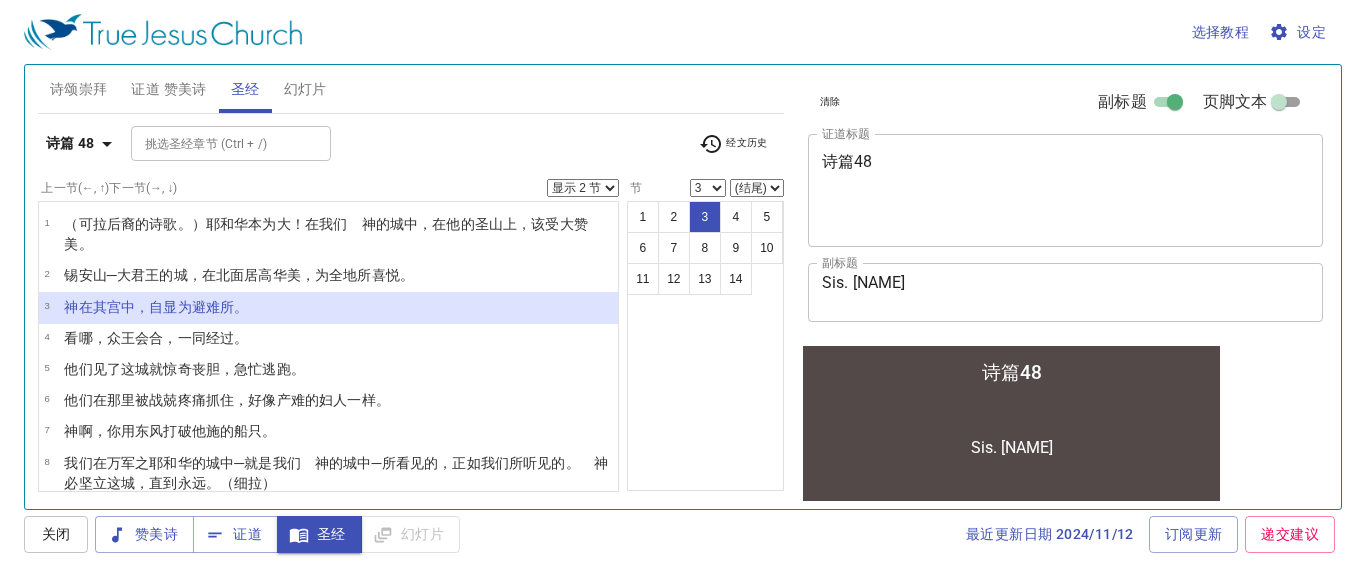 click on "显示 1 节 显示 2 节 显示 3 节 显示 4 节 显示 5 节" at bounding box center (583, 188) 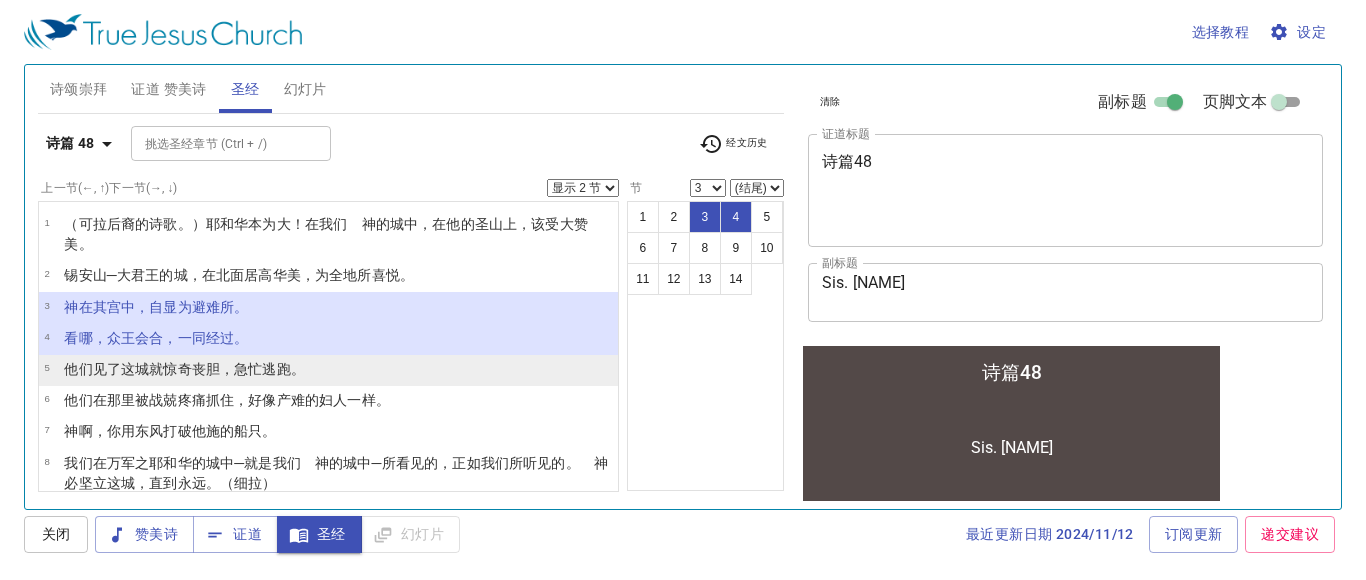 click on "5 他们见了这城就惊奇丧胆，急忙逃跑。" at bounding box center [328, 370] 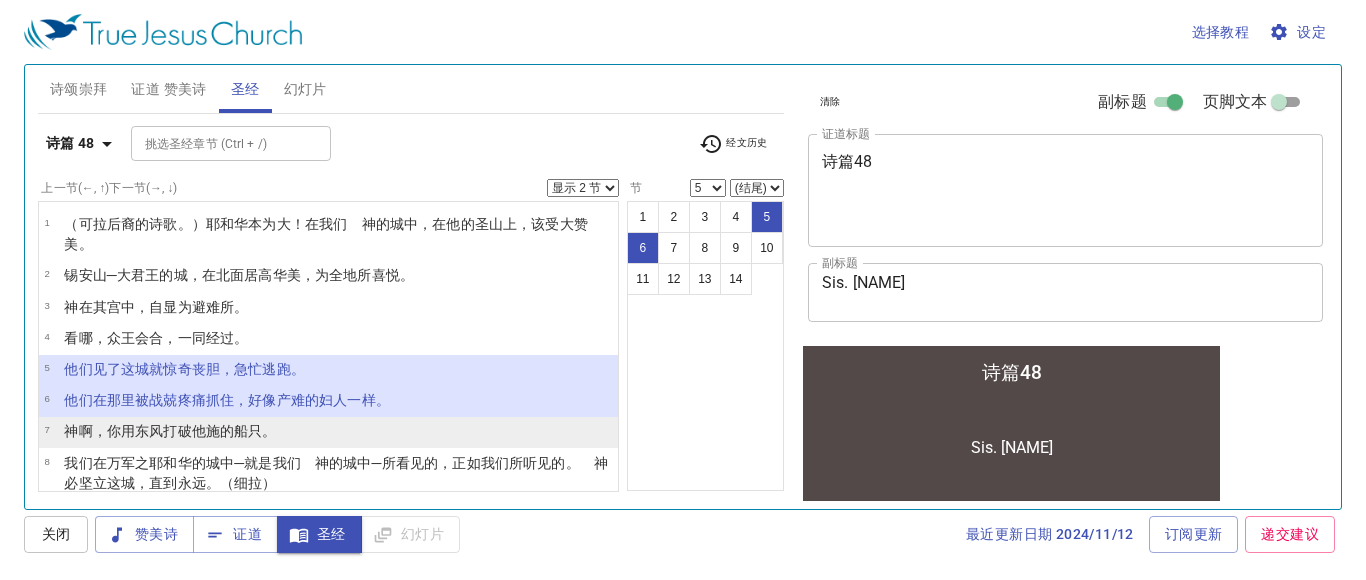 click on "神啊，你用东风打破他施的船只。" at bounding box center (338, 234) 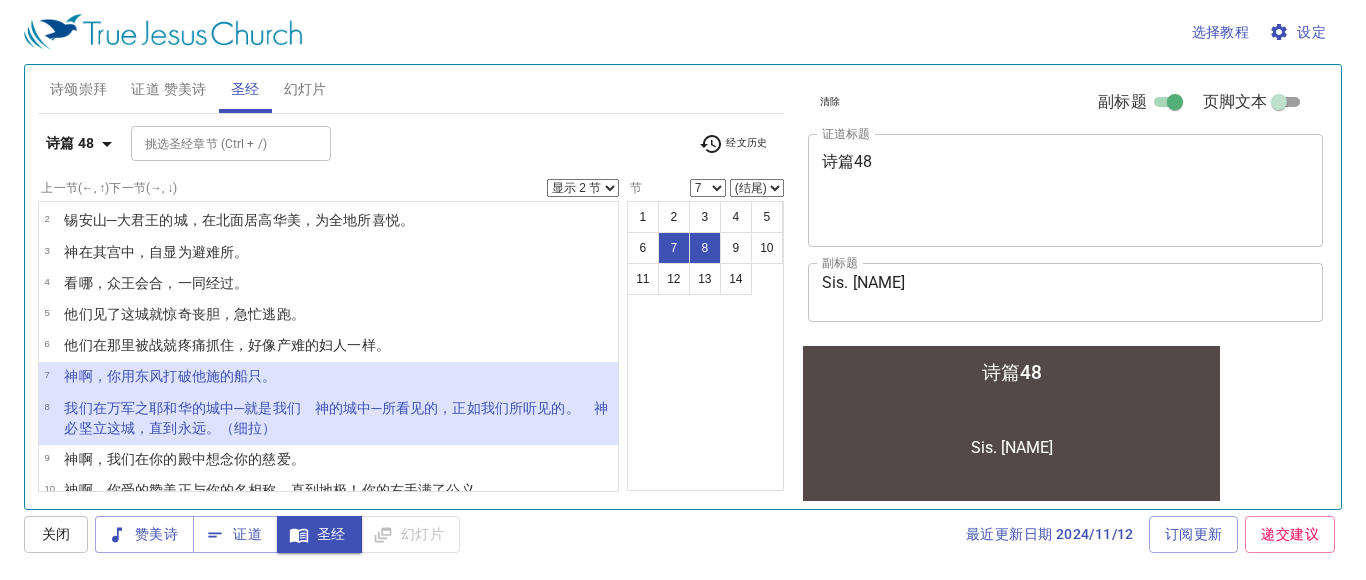 scroll, scrollTop: 64, scrollLeft: 0, axis: vertical 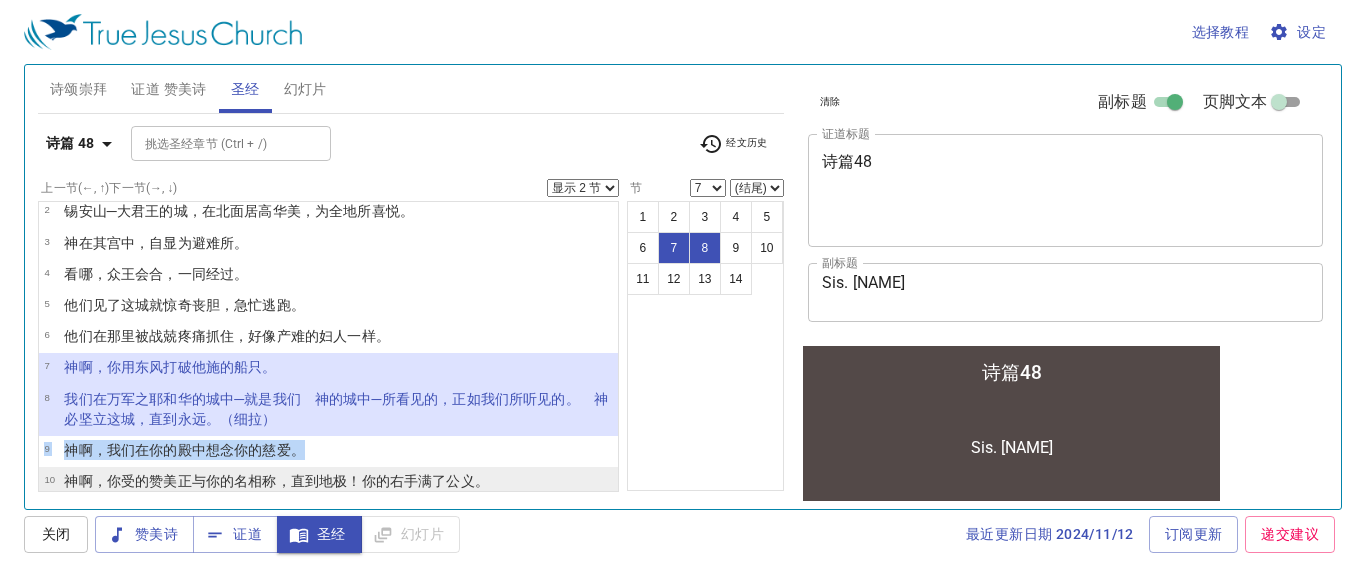 click on "1 （可拉后裔的诗歌。）耶和华本为大！在我们　神的城中，在他的圣山上，该受大赞美。 2 锡安山─大君王的城，在北面居高华美，为全地所喜悦。 3 神在其宫中，自显为避难所。 4 看哪，众王会合，一同经过。 5 他们见了这城就惊奇丧胆，急忙逃跑。 6 他们在那里被战兢疼痛抓住，好像产难的妇人一样。 7 神啊，你用东风打破他施的船只。 8 我们在万军之耶和华的城中─就是我们　神的城中─所看见的，正如我们所听见的。　神必坚立这城，直到永远。（细拉） 9 神啊，我们在你的殿中想念你的慈爱。 10 神啊，你受的赞美正与你的名相称，直到地极！你的右手满了公义。 11 因你的判断，锡安山应当欢喜，犹大的城邑（原文是女子）应当快乐。 12 你们当周游锡安，四围旋绕，数点城楼， 13 细看他的外郭，察看他的宫殿，为要传说到后代。 14" at bounding box center (328, 346) 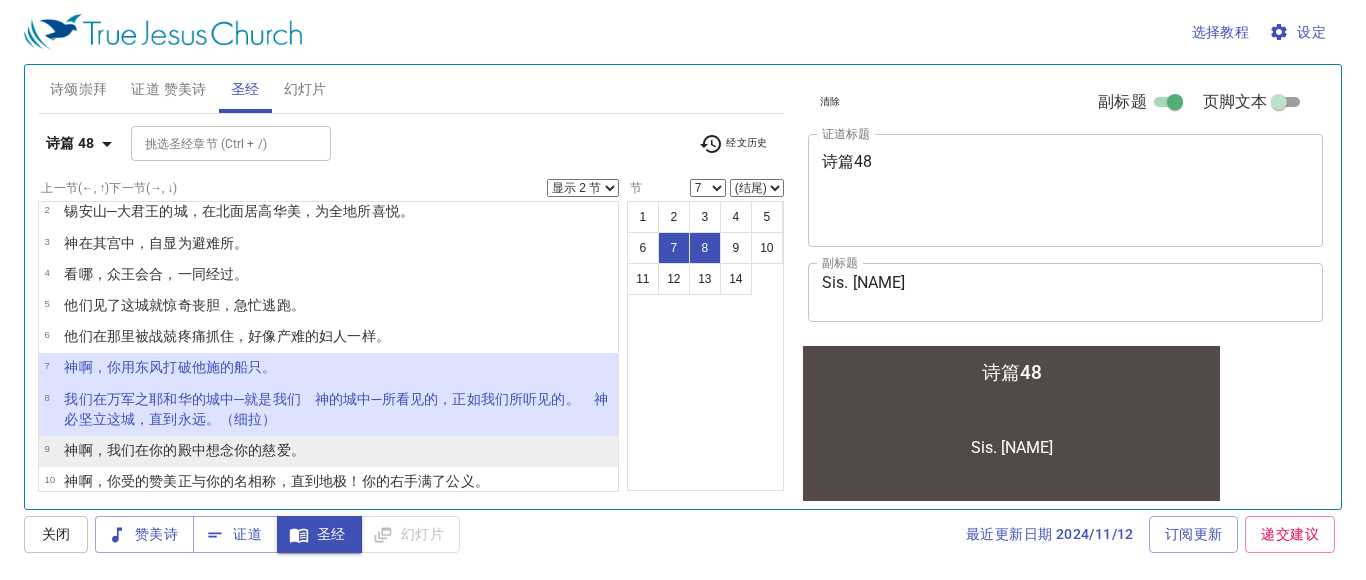 click on "神啊，我们在你的殿中想念你的慈爱。" at bounding box center [338, 170] 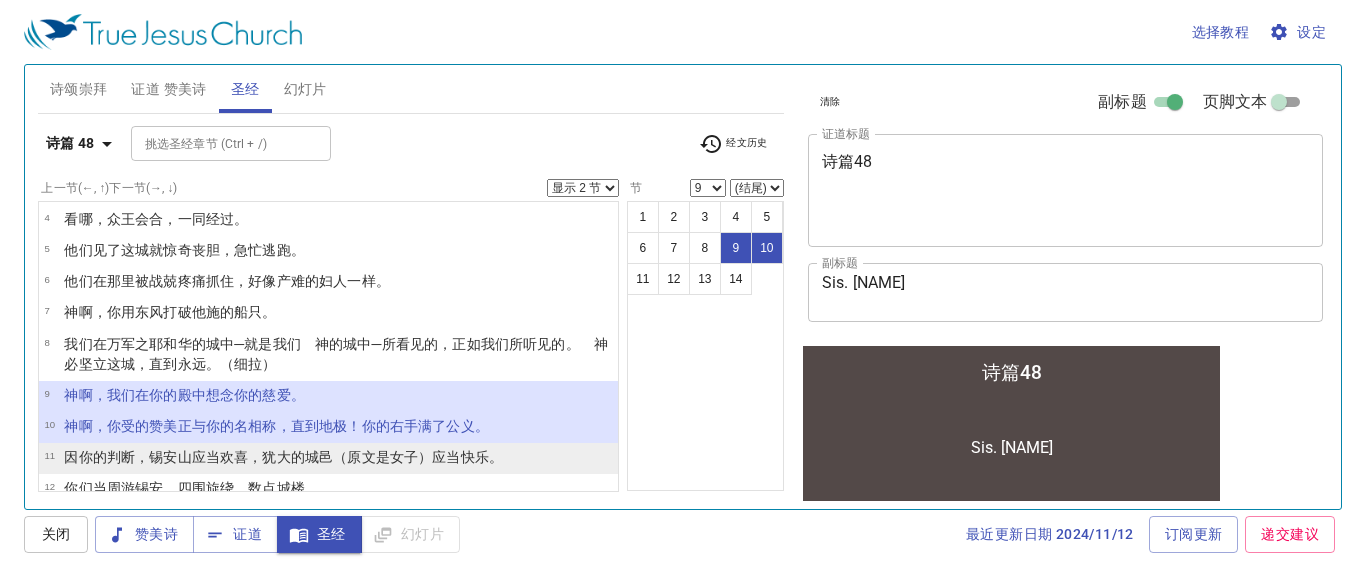 scroll, scrollTop: 122, scrollLeft: 0, axis: vertical 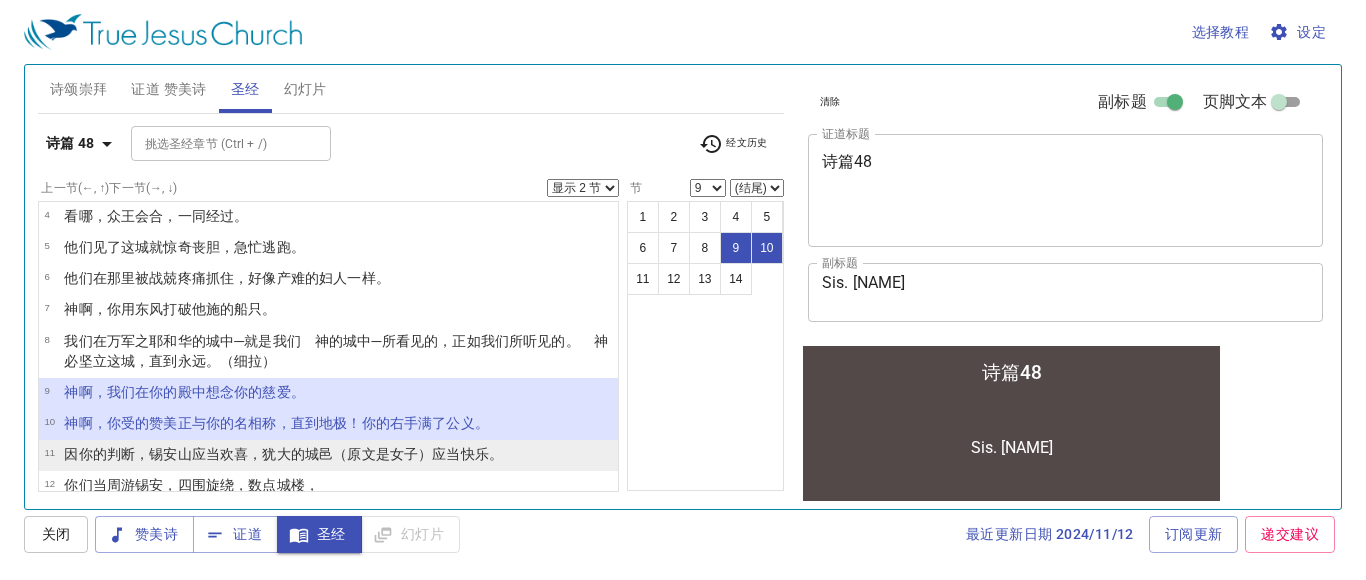 click on "因你的判断，锡安山应当欢喜，犹大的城邑（原文是女子）应当快乐。" at bounding box center [338, 112] 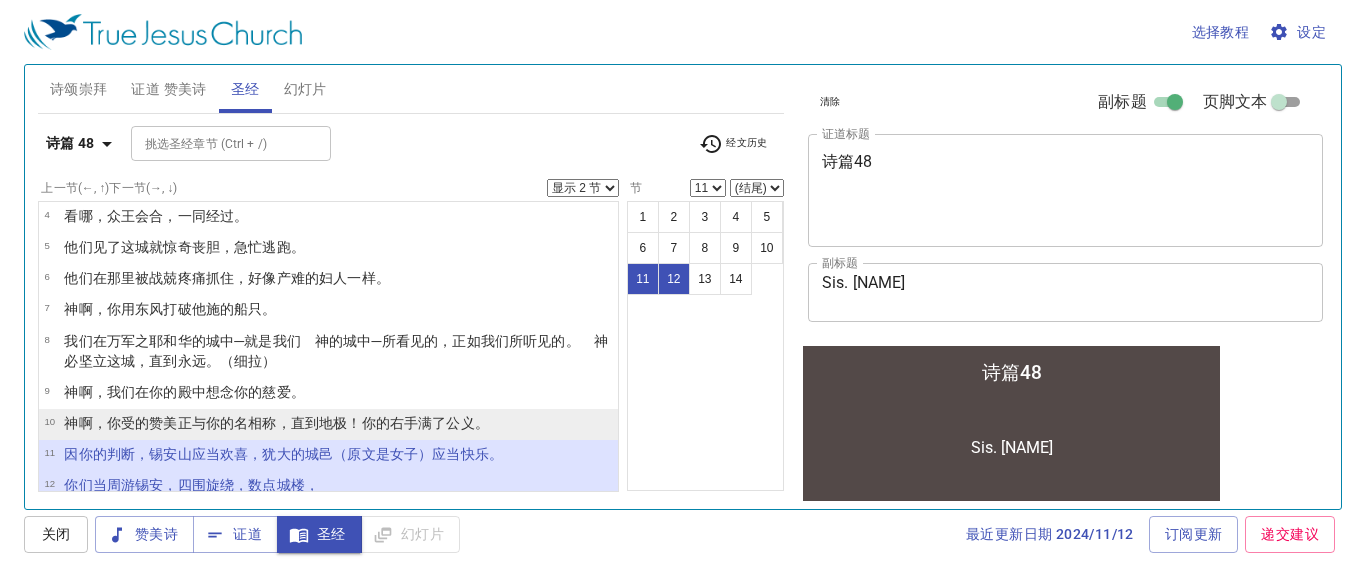 click on "神啊，你受的赞美正与你的名相称，直到地极！你的右手满了公义。" at bounding box center (338, 112) 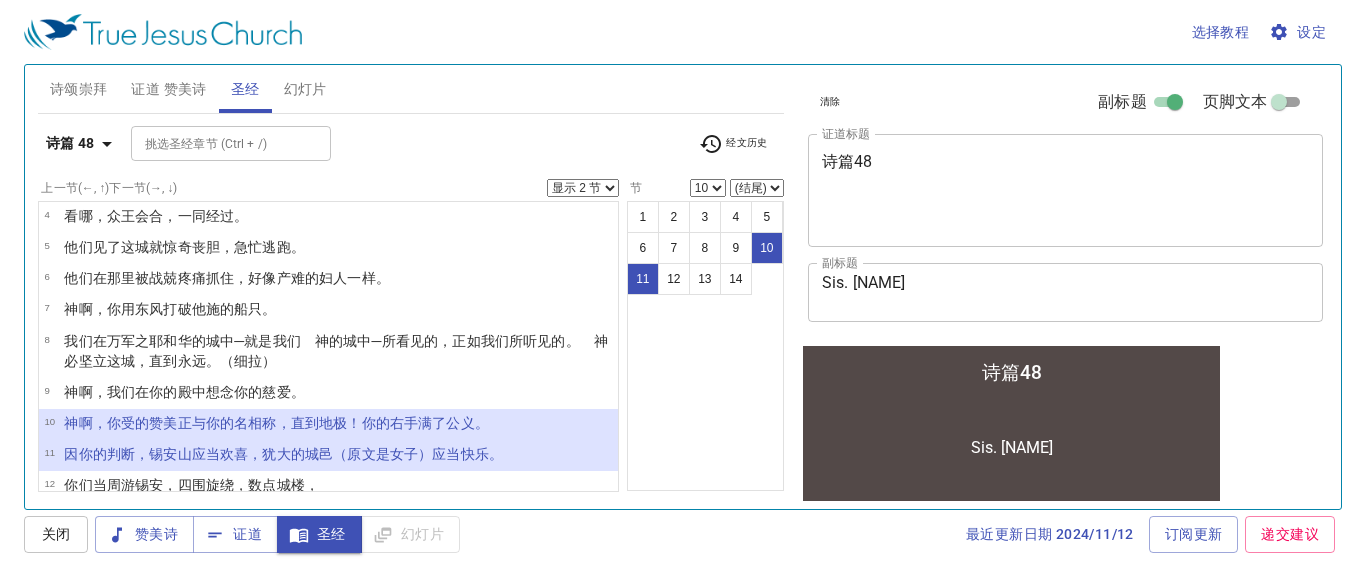click on "因你的判断，锡安山应当欢喜，犹大的城邑（原文是女子）应当快乐。" at bounding box center [276, 423] 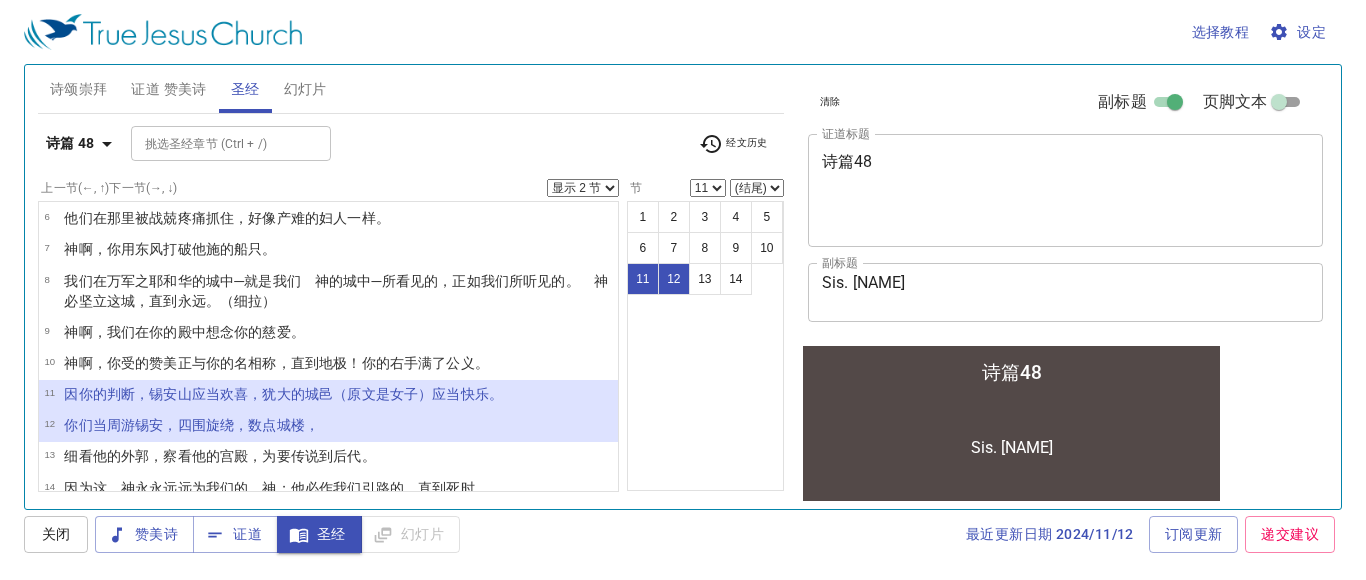scroll, scrollTop: 184, scrollLeft: 0, axis: vertical 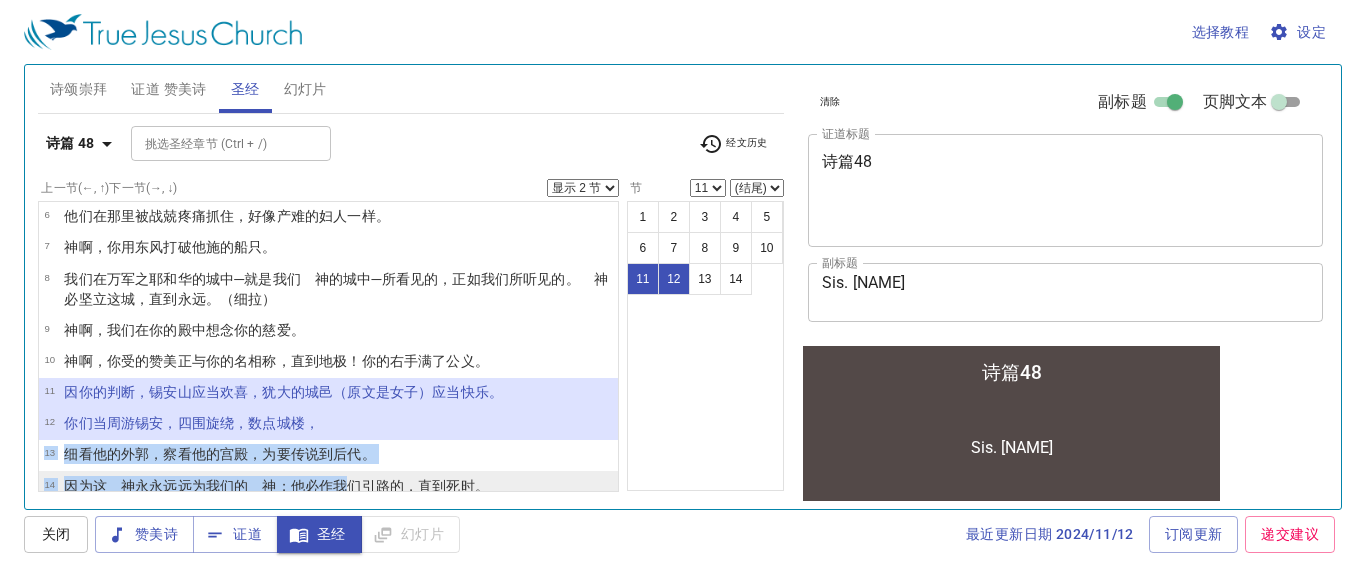 click on "1 （可拉后裔的诗歌。）耶和华本为大！在我们　神的城中，在他的圣山上，该受大赞美。 2 锡安山─大君王的城，在北面居高华美，为全地所喜悦。 3 神在其宫中，自显为避难所。 4 看哪，众王会合，一同经过。 5 他们见了这城就惊奇丧胆，急忙逃跑。 6 他们在那里被战兢疼痛抓住，好像产难的妇人一样。 7 神啊，你用东风打破他施的船只。 8 我们在万军之耶和华的城中─就是我们　神的城中─所看见的，正如我们所听见的。　神必坚立这城，直到永远。（细拉） 9 神啊，我们在你的殿中想念你的慈爱。 10 神啊，你受的赞美正与你的名相称，直到地极！你的右手满了公义。 11 因你的判断，锡安山应当欢喜，犹大的城邑（原文是女子）应当快乐。 12 你们当周游锡安，四围旋绕，数点城楼， 13 细看他的外郭，察看他的宫殿，为要传说到后代。 14" at bounding box center (328, 346) 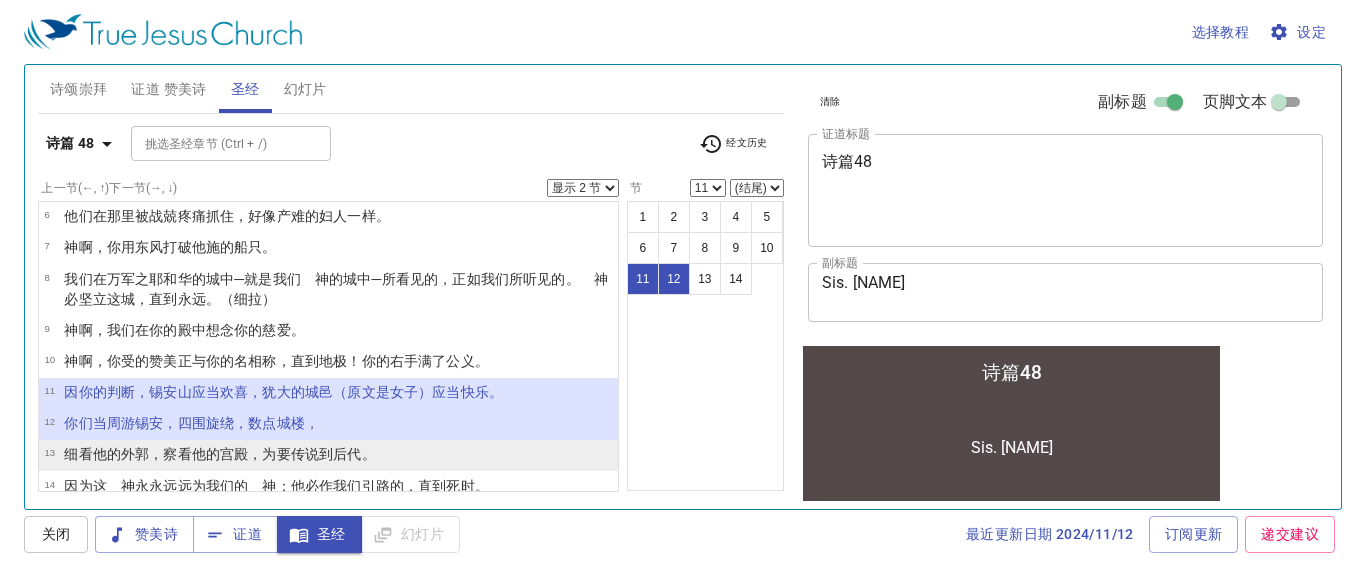 click on "细看他的外郭，察看他的宫殿，为要传说到后代。" at bounding box center (338, 50) 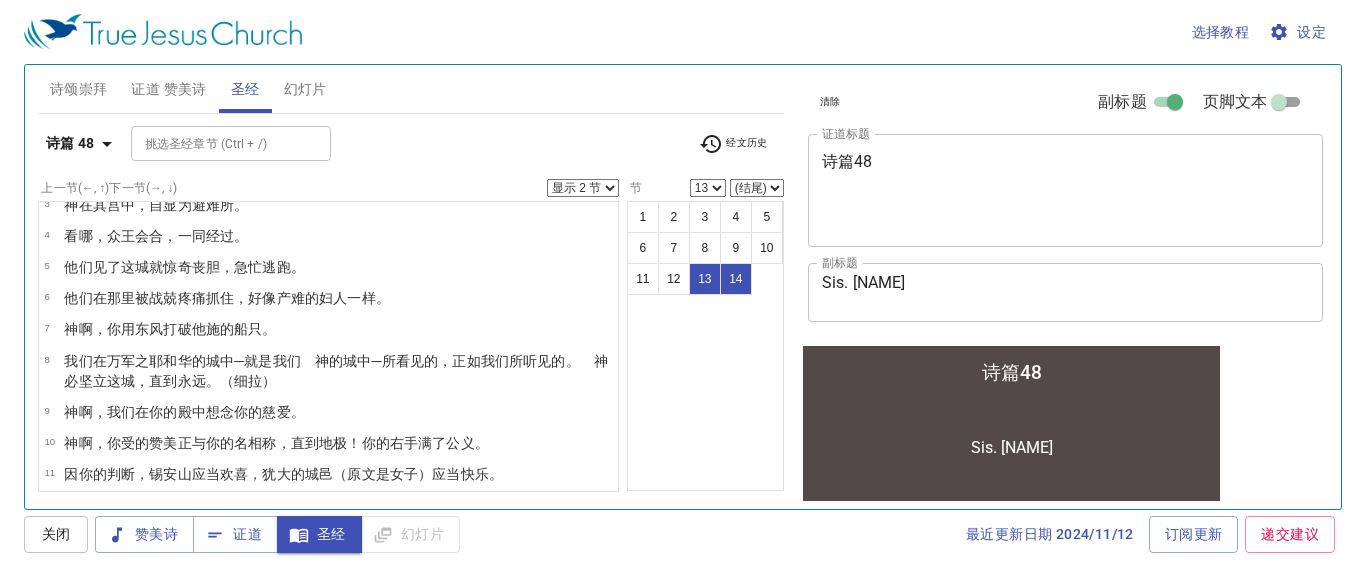scroll, scrollTop: 0, scrollLeft: 0, axis: both 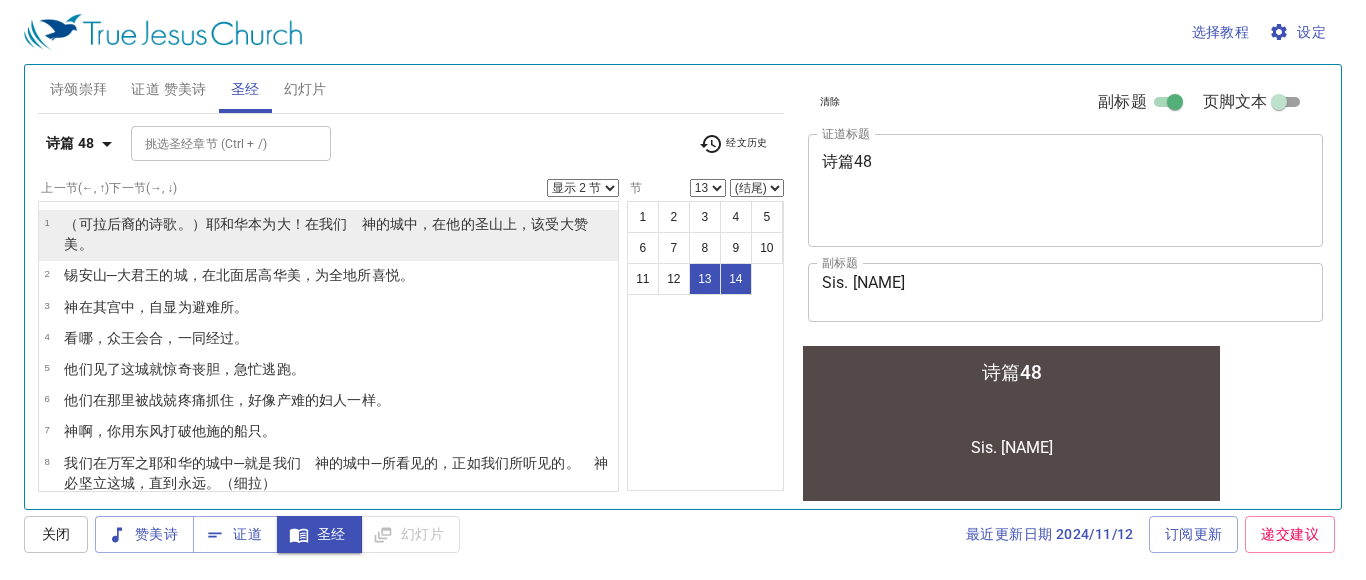 click on "（可拉后裔的诗歌。）耶和华本为大！在我们　神的城中，在他的圣山上，该受大赞美。" at bounding box center (338, 234) 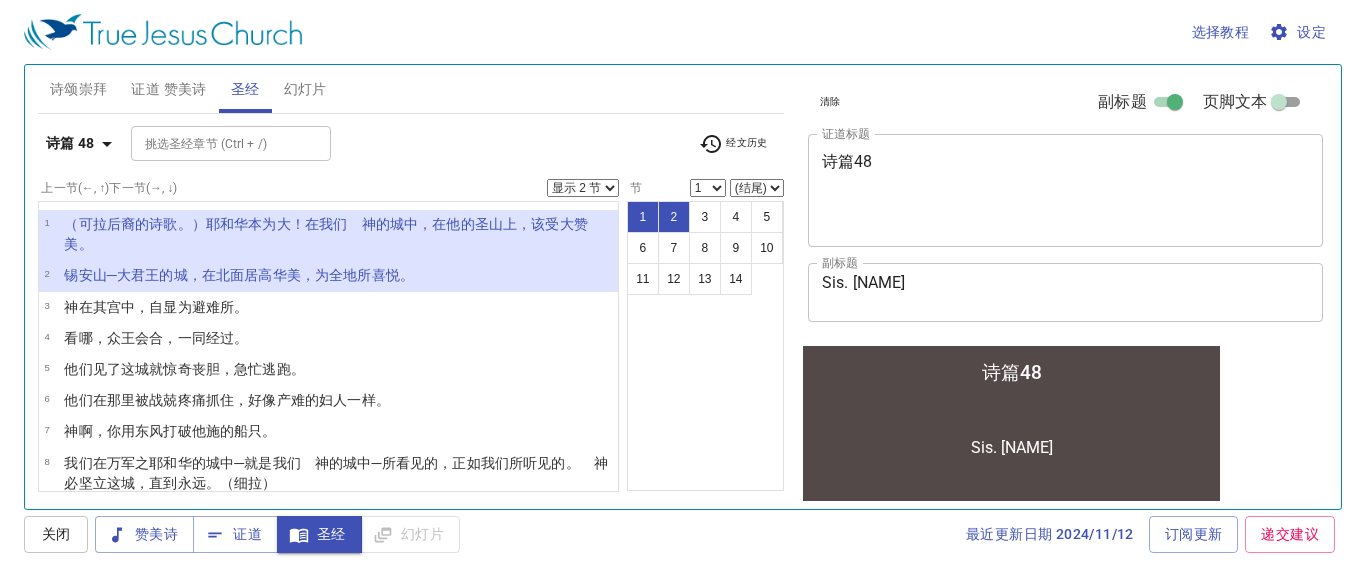 click on "显示 1 节 显示 2 节 显示 3 节 显示 4 节 显示 5 节" at bounding box center (583, 188) 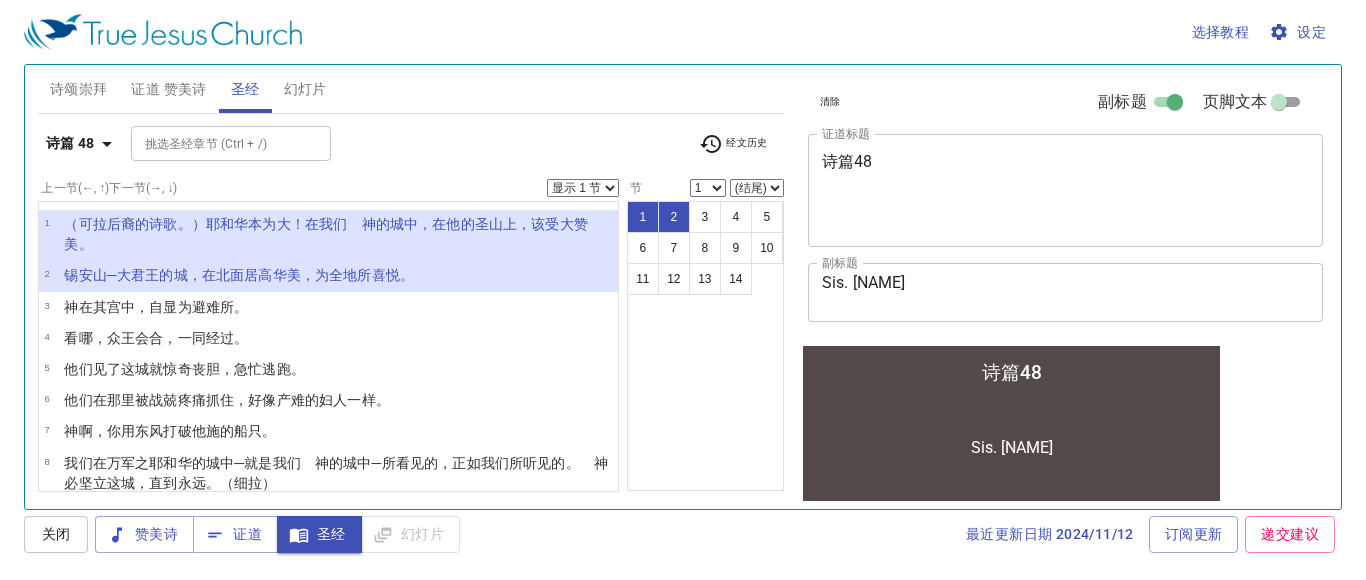 click on "显示 1 节 显示 2 节 显示 3 节 显示 4 节 显示 5 节" at bounding box center (583, 188) 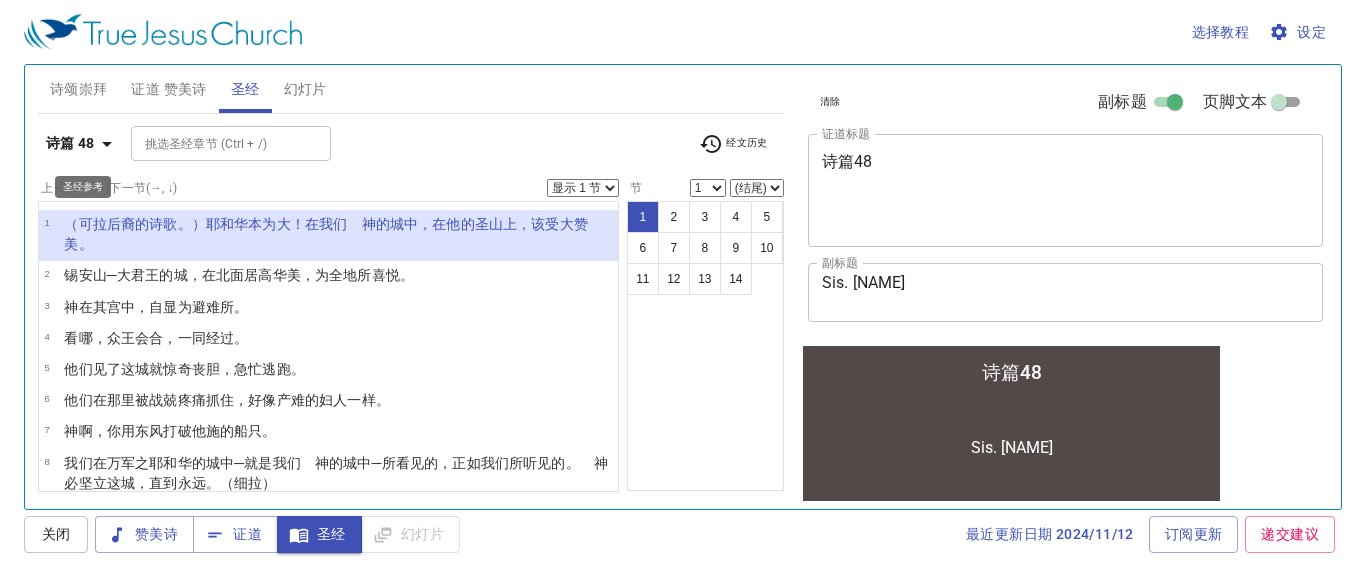 click at bounding box center [107, 144] 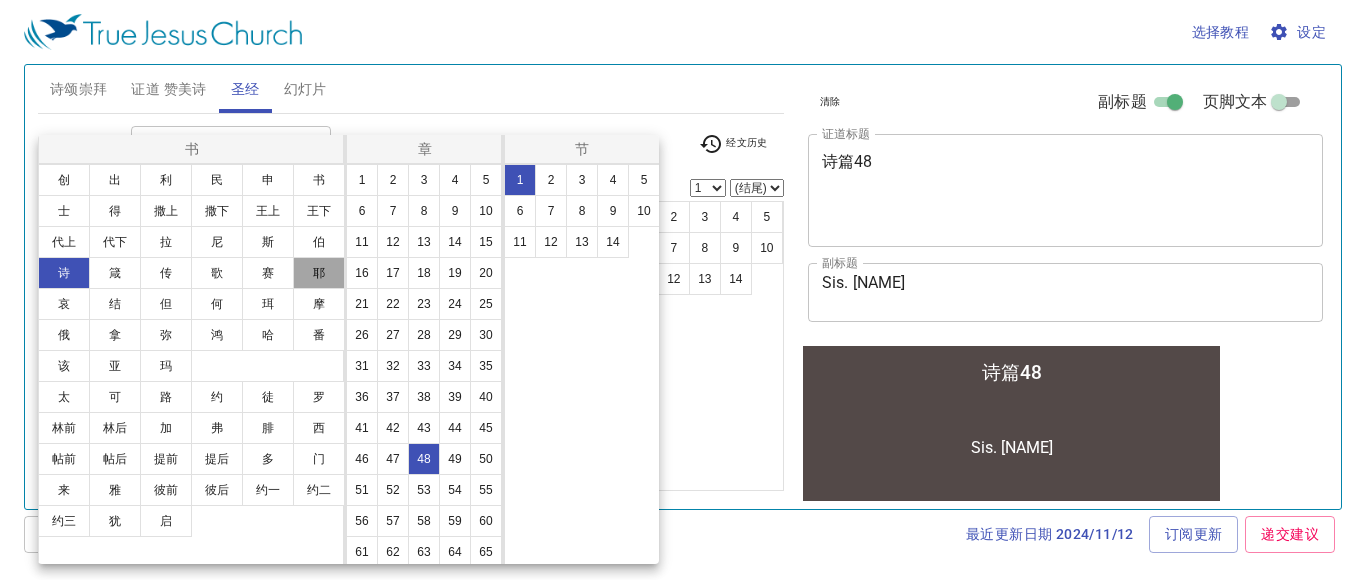 click on "耶" at bounding box center [319, 273] 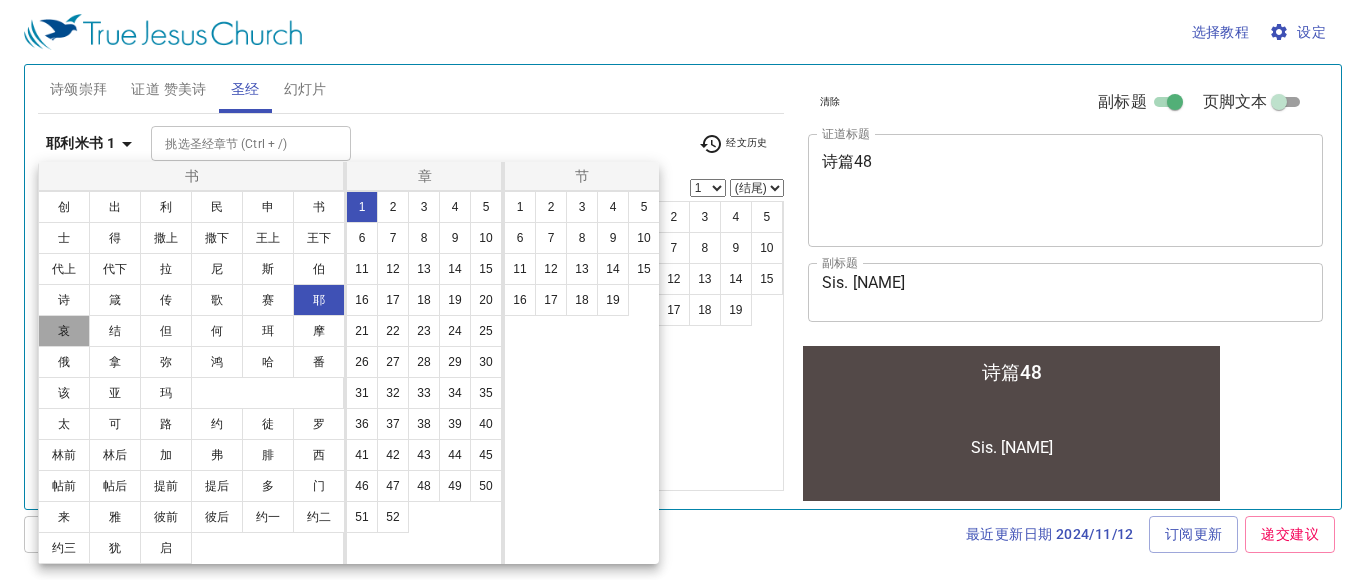 click on "哀" at bounding box center [64, 331] 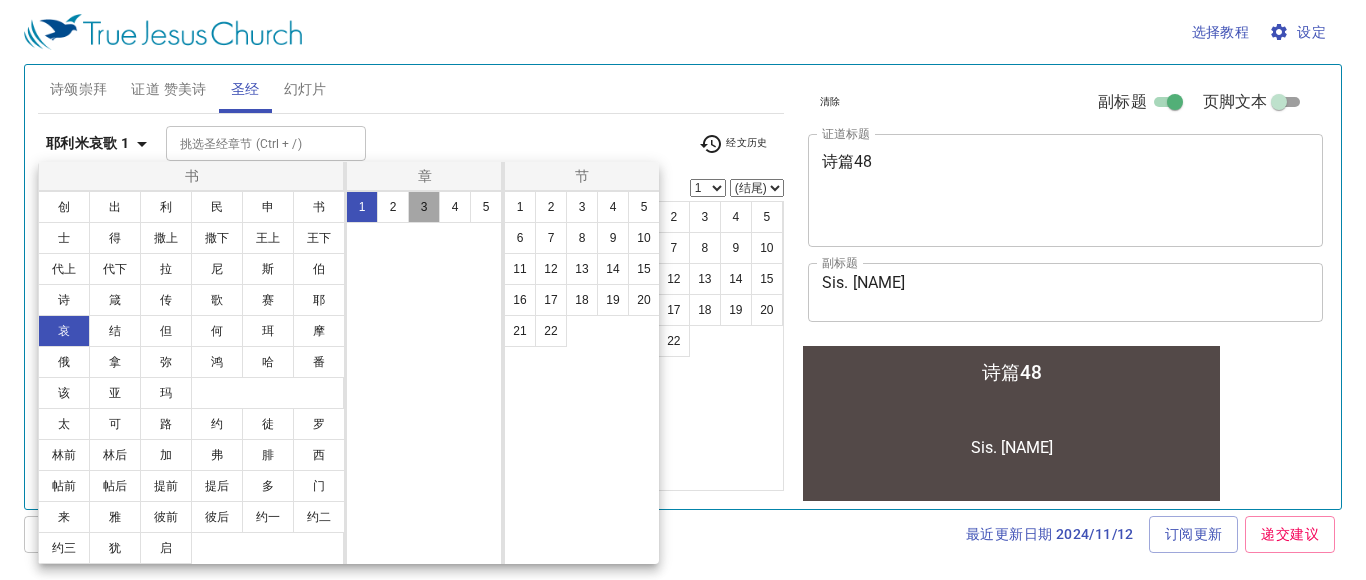click on "3" at bounding box center [424, 207] 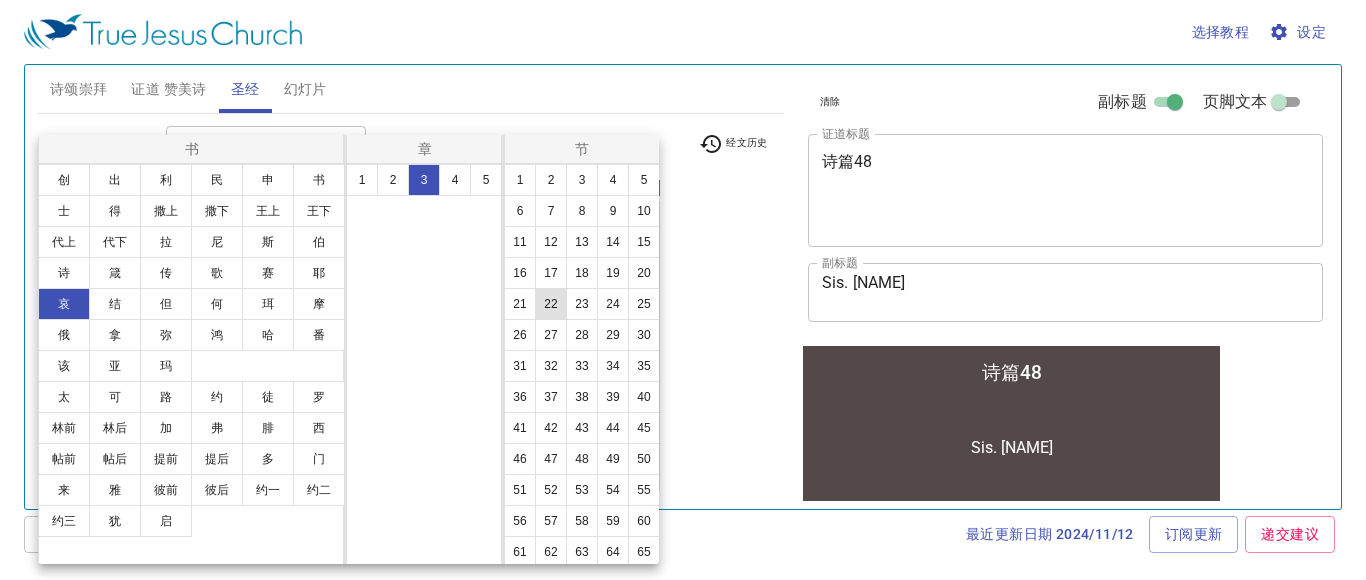 click on "22" at bounding box center [551, 304] 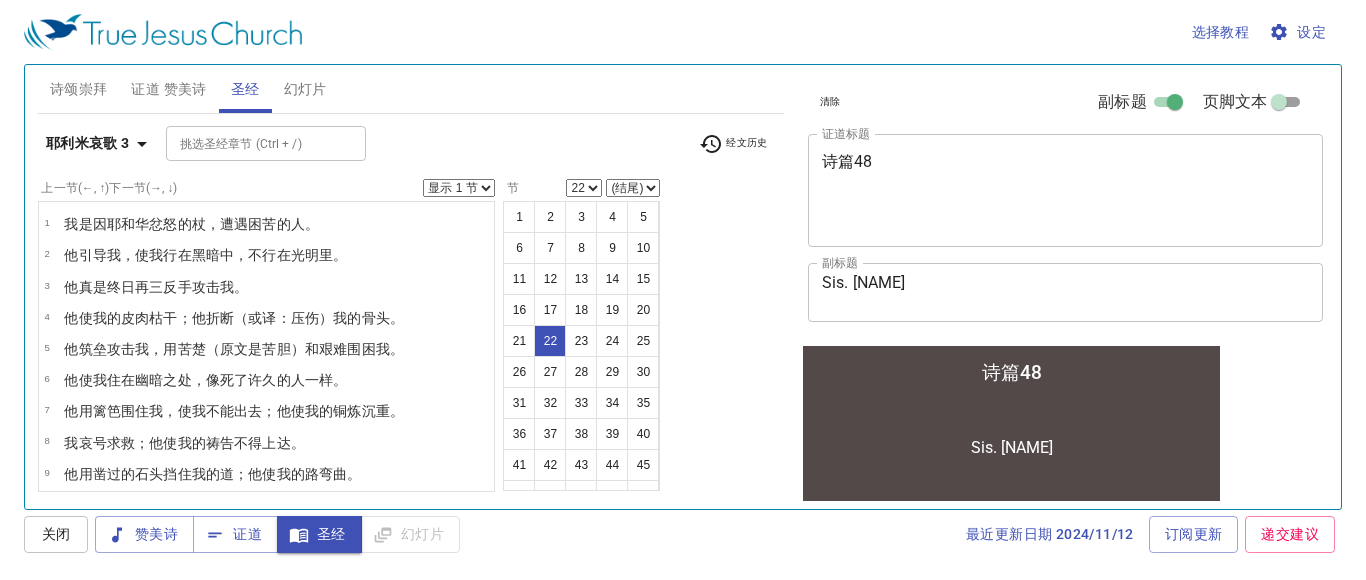 scroll, scrollTop: 534, scrollLeft: 0, axis: vertical 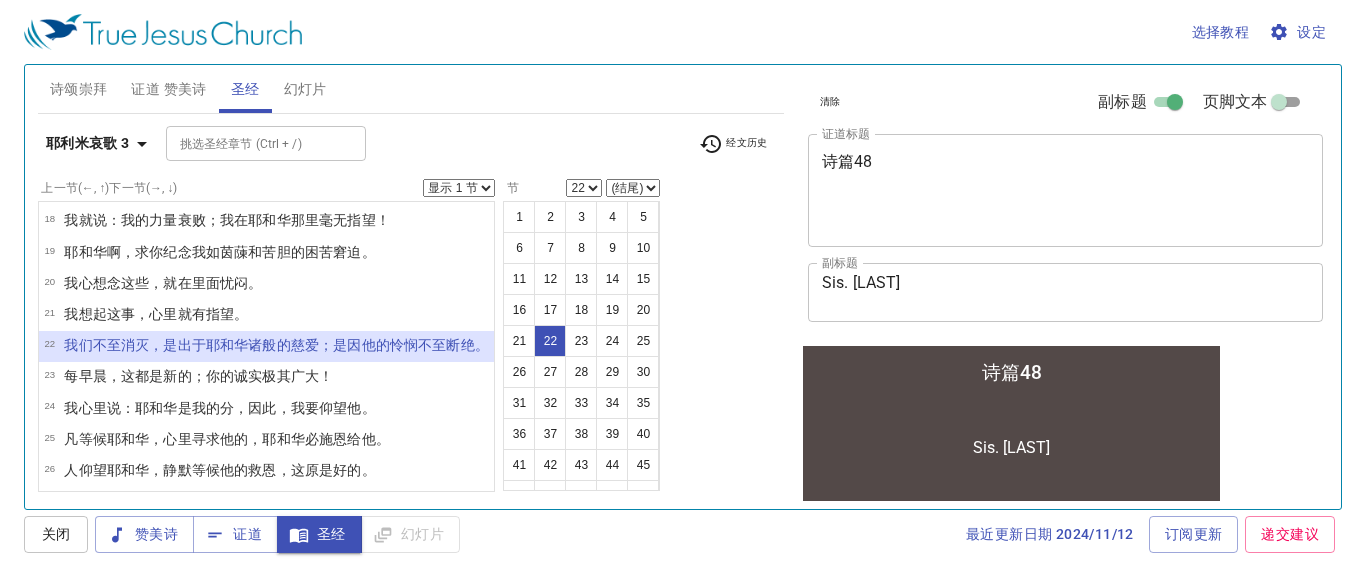 click on "经文历史" at bounding box center (733, 144) 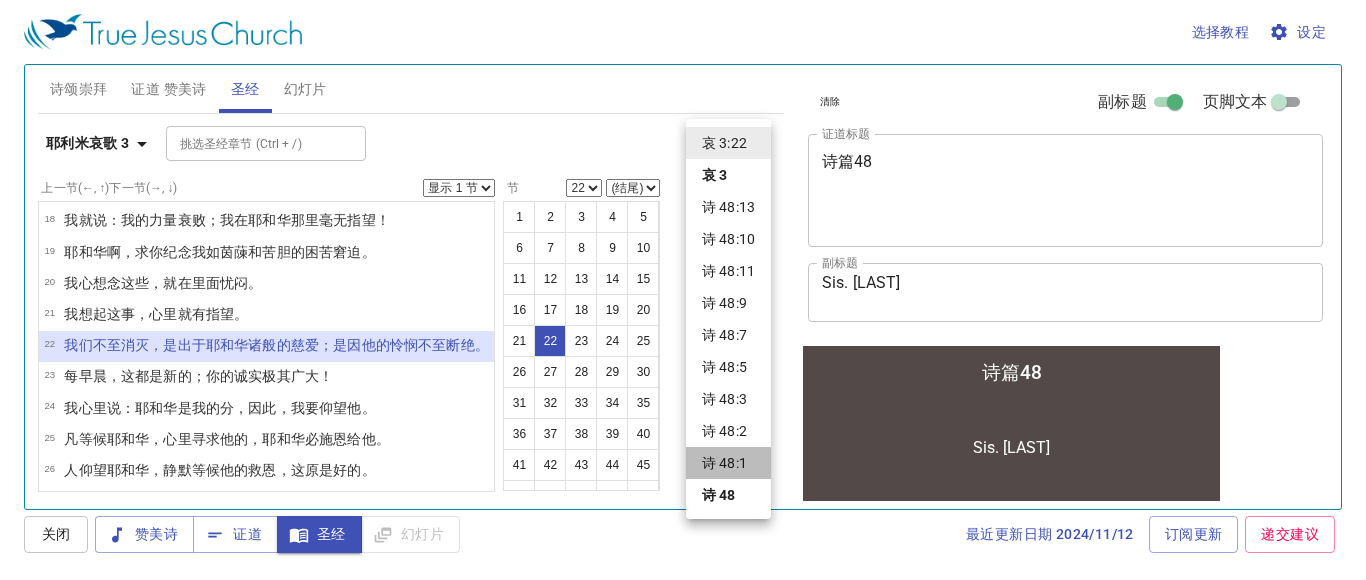 click on "诗 48:1" at bounding box center (728, 463) 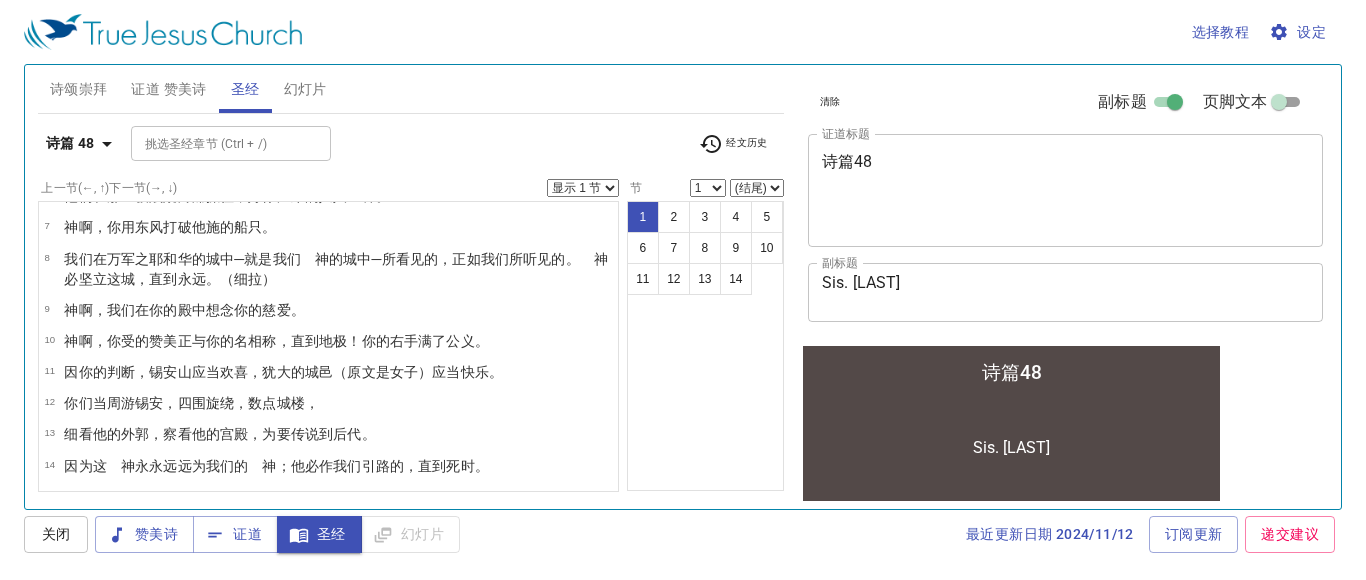scroll, scrollTop: 0, scrollLeft: 0, axis: both 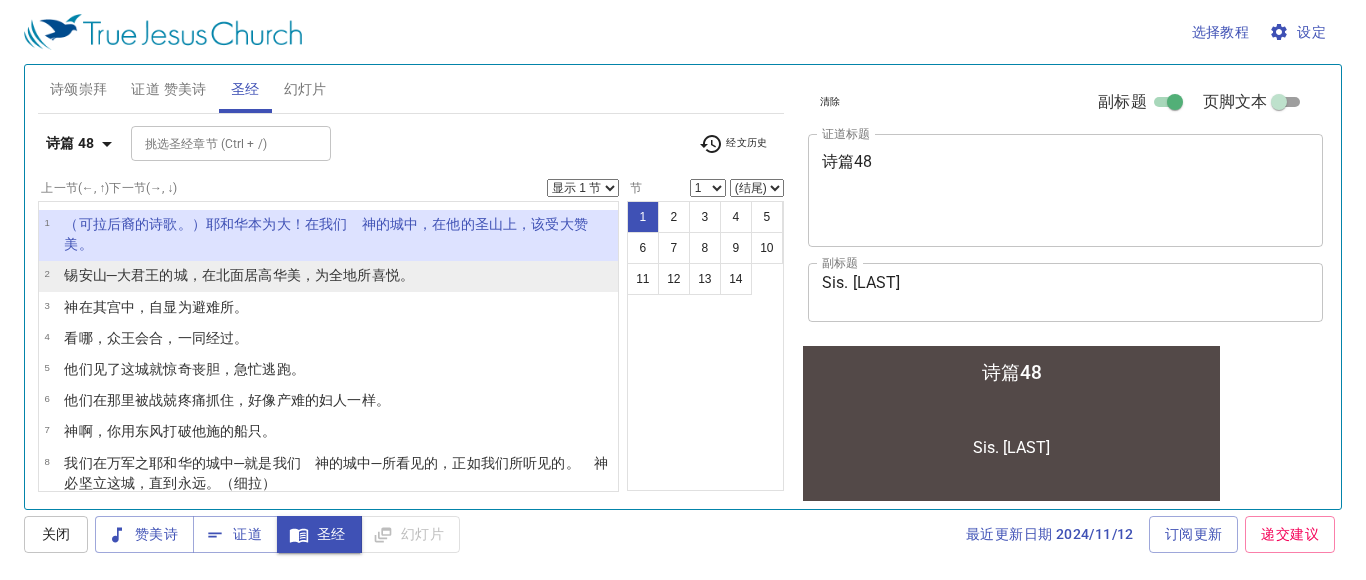 click on "锡安山─大君王的城，在北面居高华美，为全地所喜悦。" at bounding box center [338, 234] 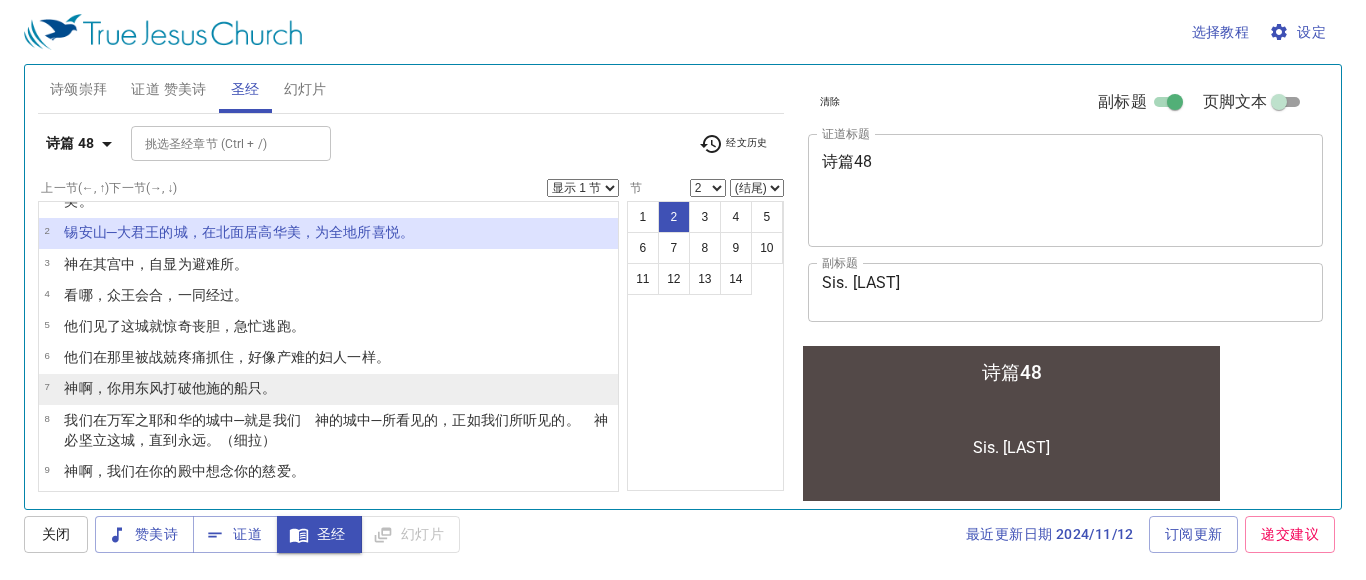 scroll, scrollTop: 17, scrollLeft: 0, axis: vertical 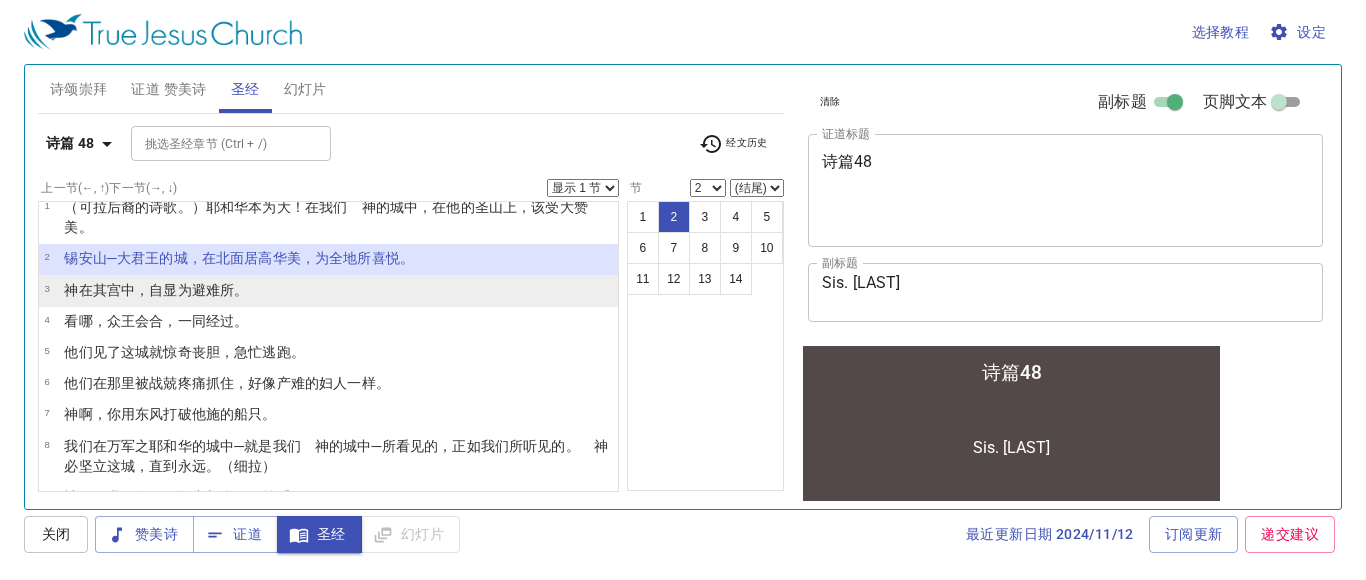click on "3 神在其宫中，自显为避难所。" at bounding box center (328, 290) 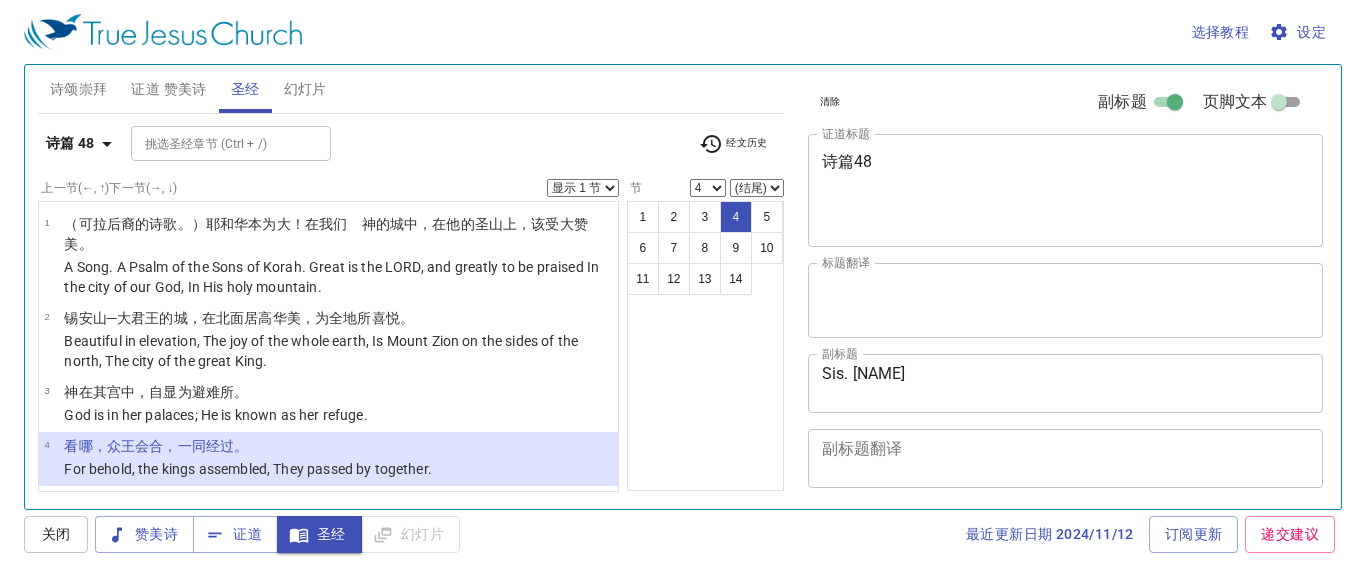 scroll, scrollTop: 0, scrollLeft: 0, axis: both 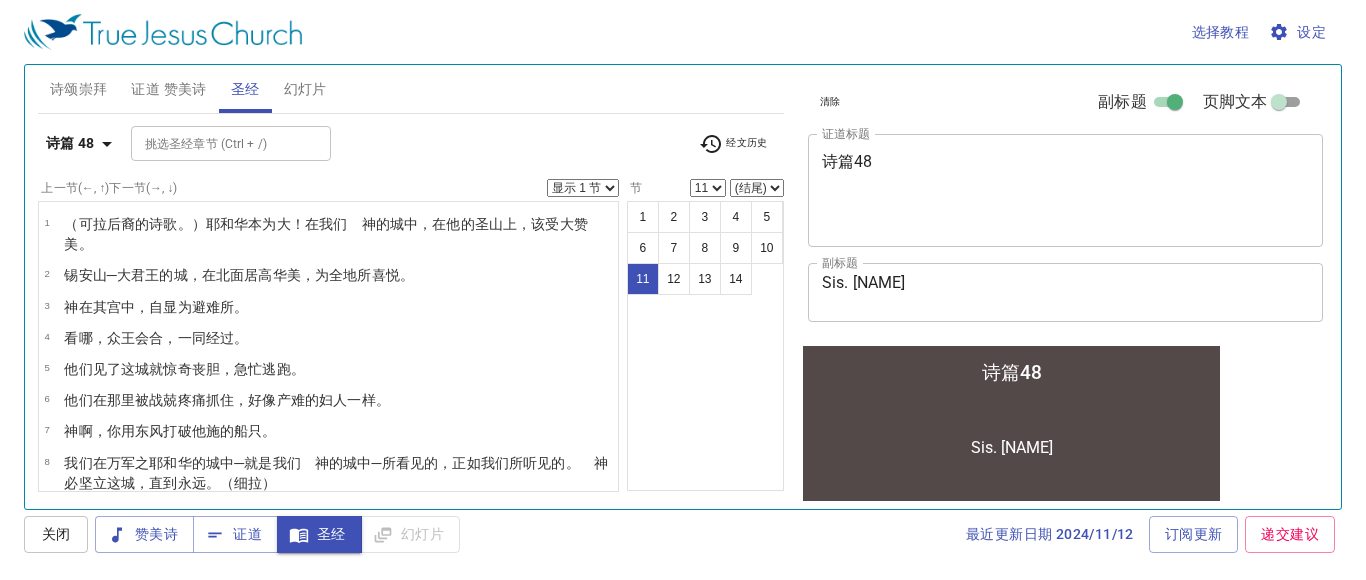 click on "因为这　神永永远远为我们的　神；他必作我们引路的，直到死时。" at bounding box center [338, 234] 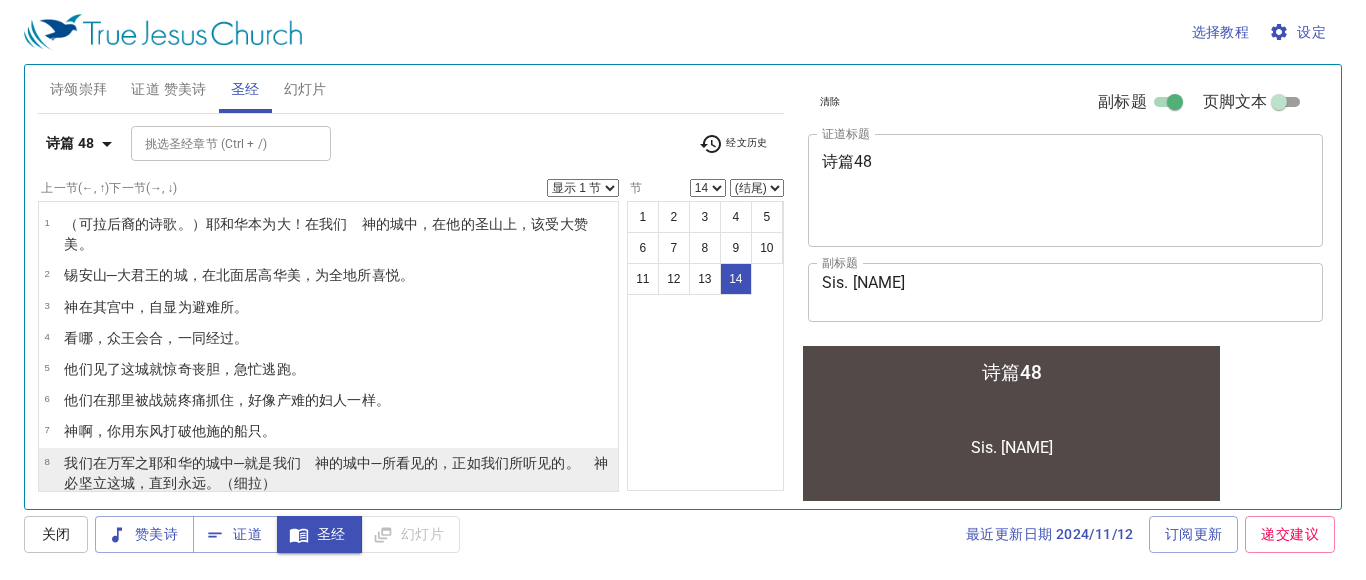 click on "我们在万军之耶和华的城中─就是我们　神的城中─所看见的，正如我们所听见的。　神必坚立这城，直到永远。（细拉）" at bounding box center [338, 234] 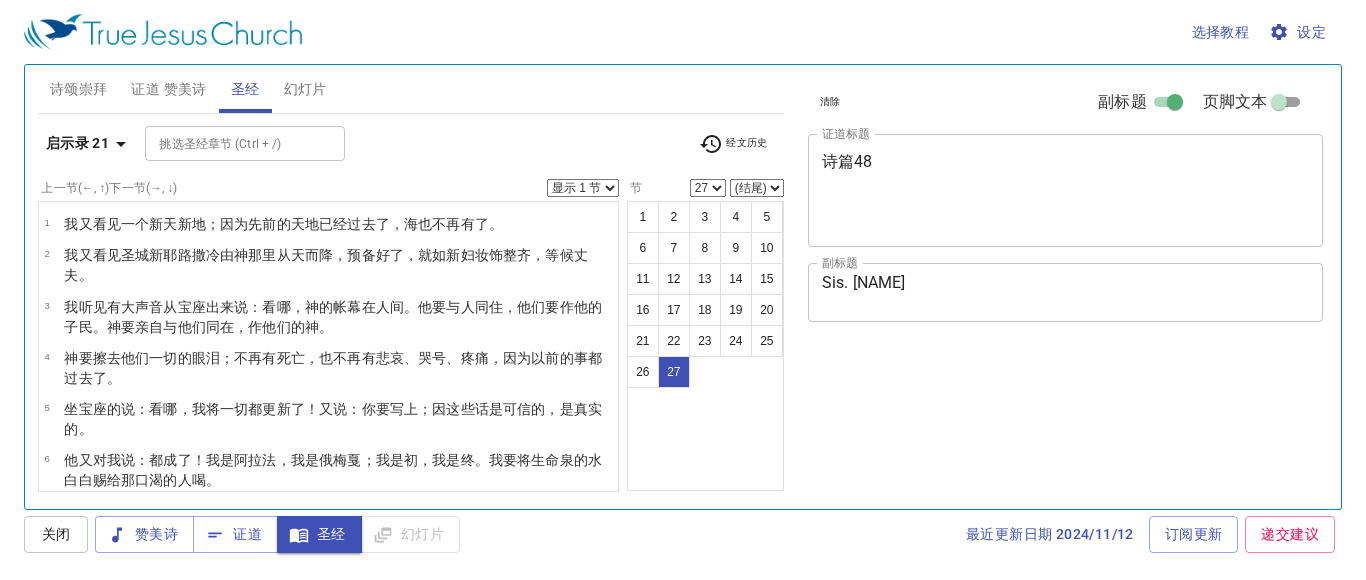 scroll, scrollTop: 0, scrollLeft: 0, axis: both 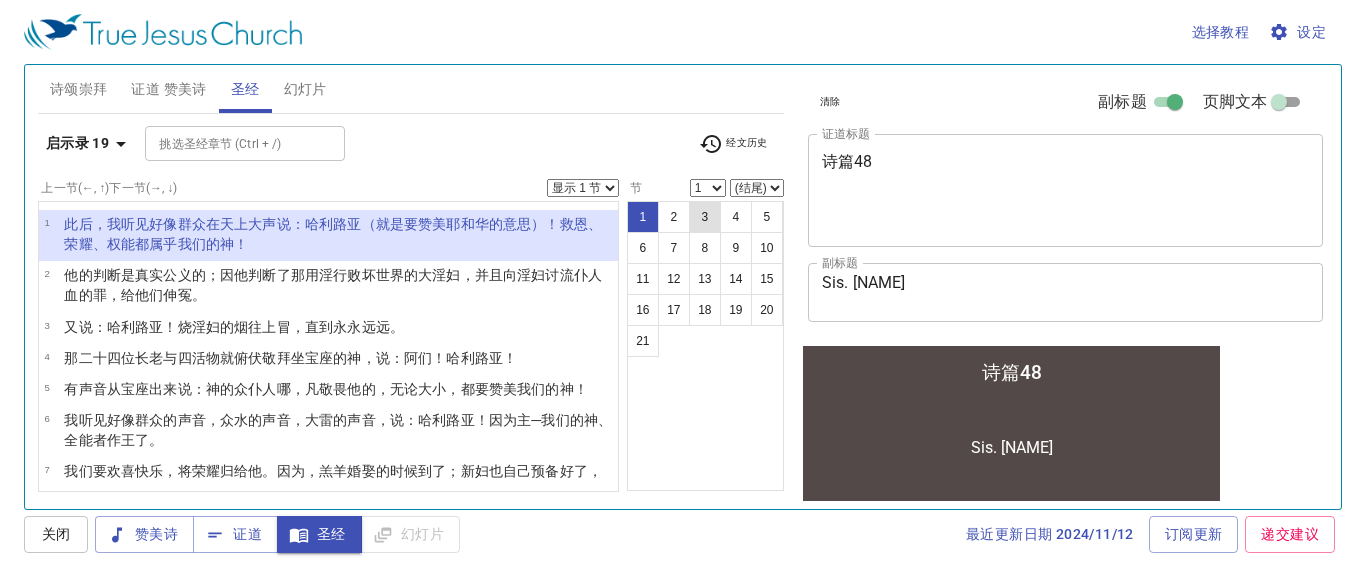 click on "又说：哈利路亚！烧淫妇的烟往上冒，直到永永远远。" at bounding box center [338, 234] 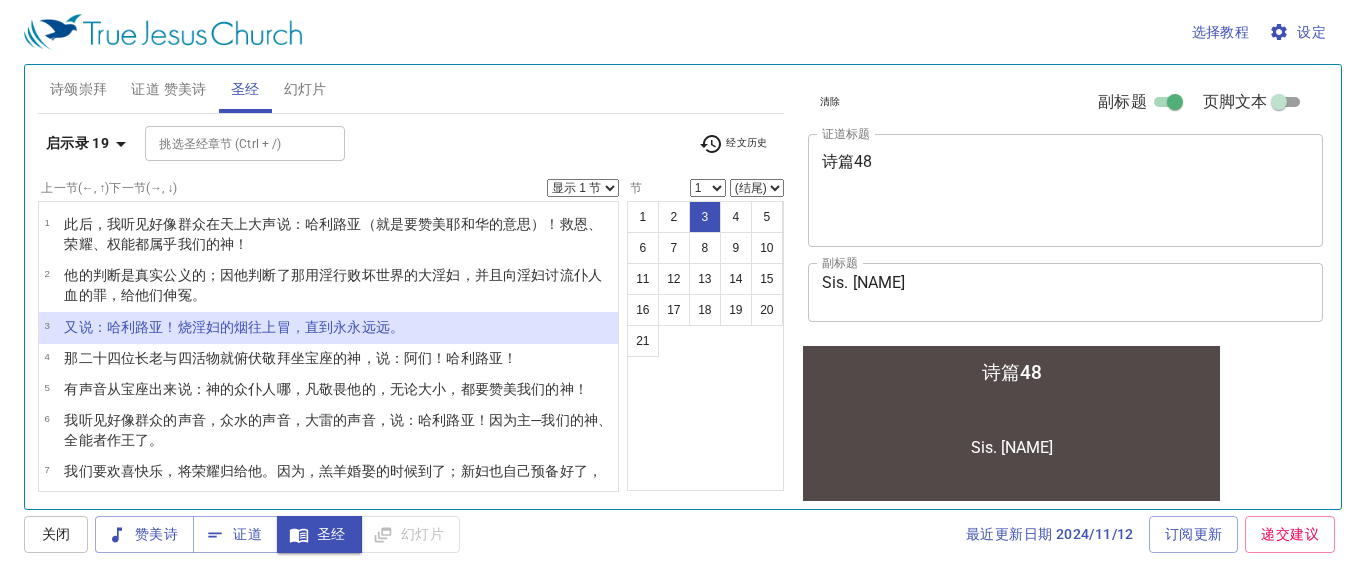 click on "3" at bounding box center [705, 217] 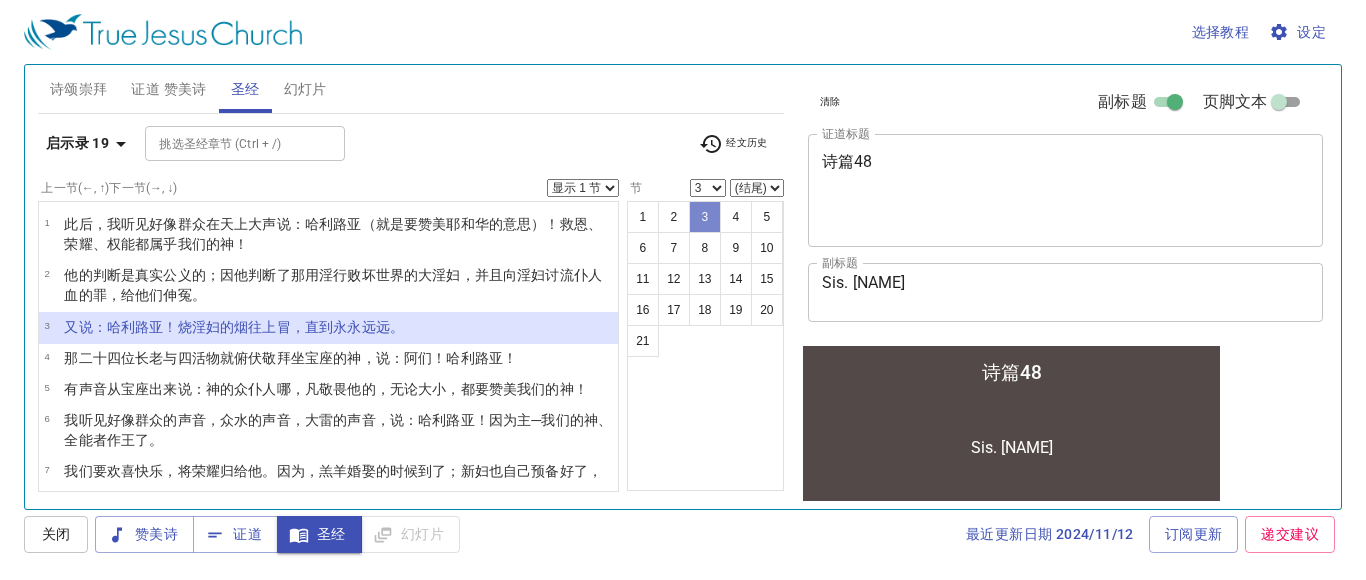 click on "3" at bounding box center [705, 217] 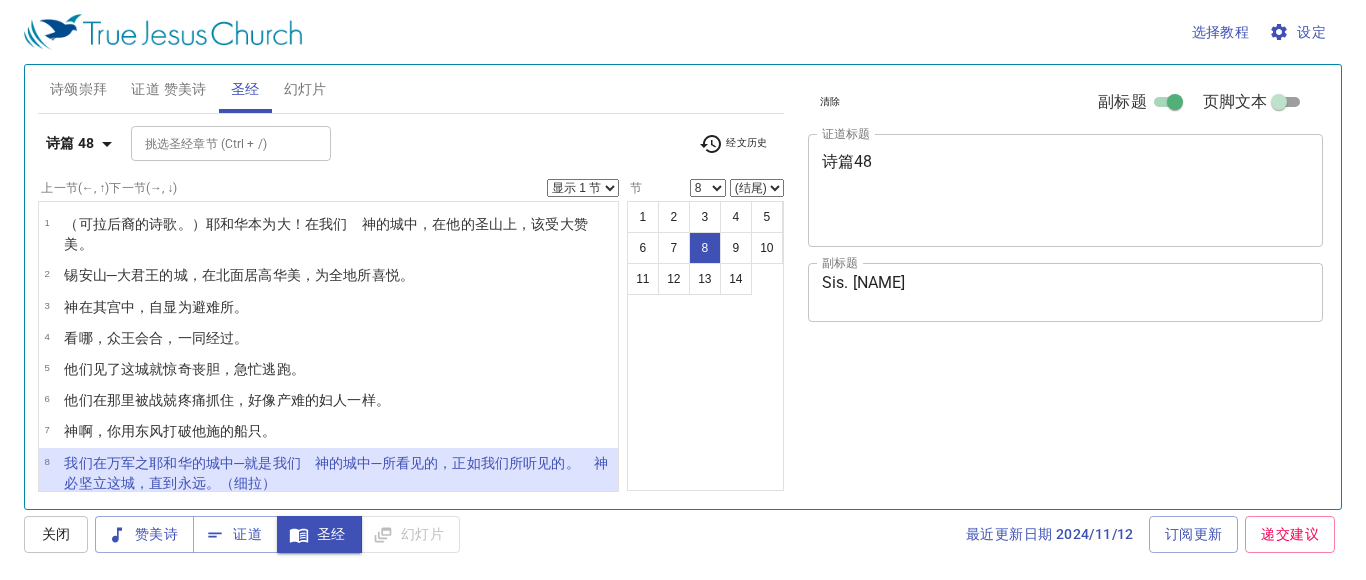 scroll, scrollTop: 0, scrollLeft: 0, axis: both 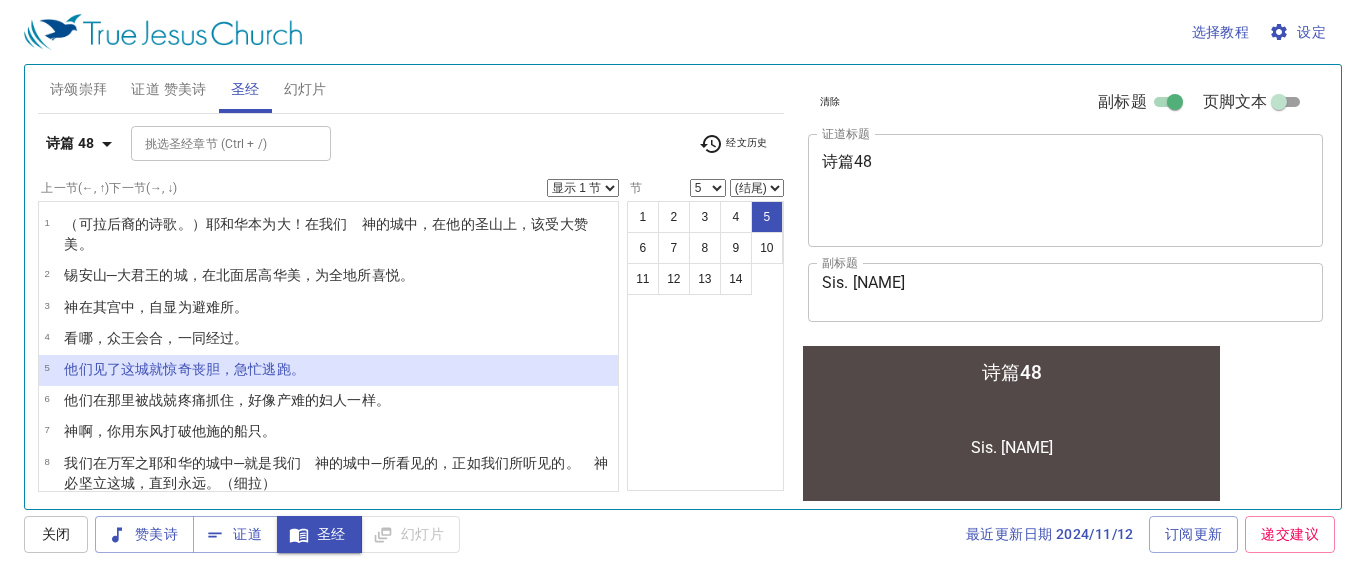 click on "我们在万军之耶和华的城中─就是我们　神的城中─所看见的，正如我们所听见的。　神必坚立这城，直到永远。（细拉）" at bounding box center [338, 234] 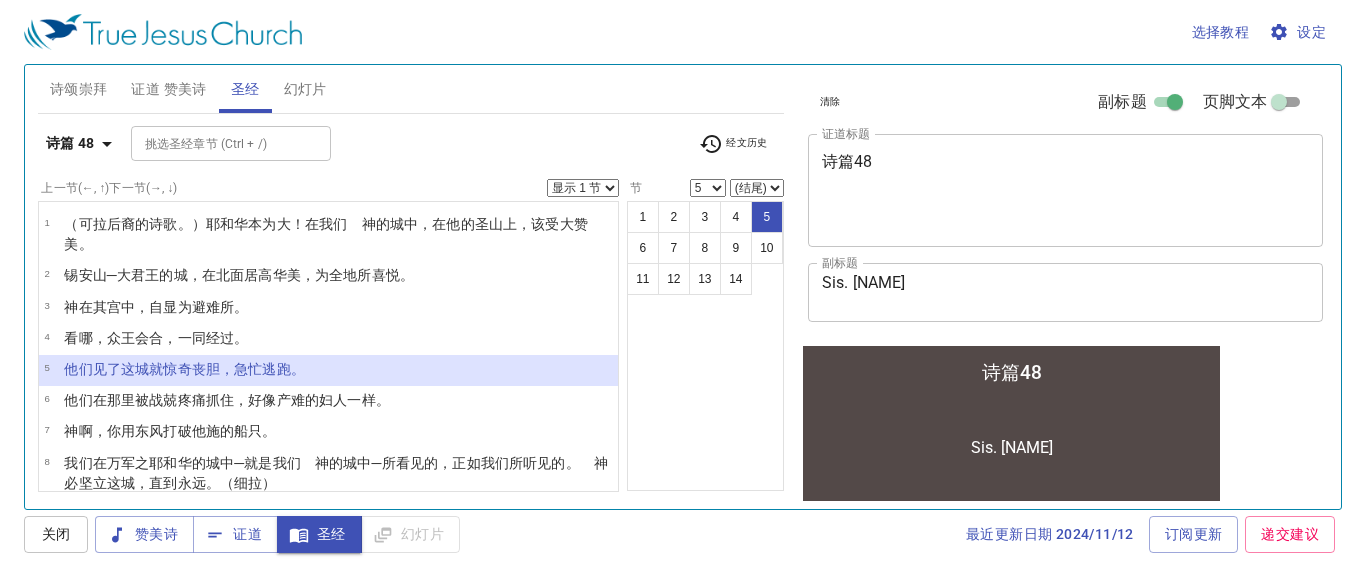 click on "8" at bounding box center (705, 248) 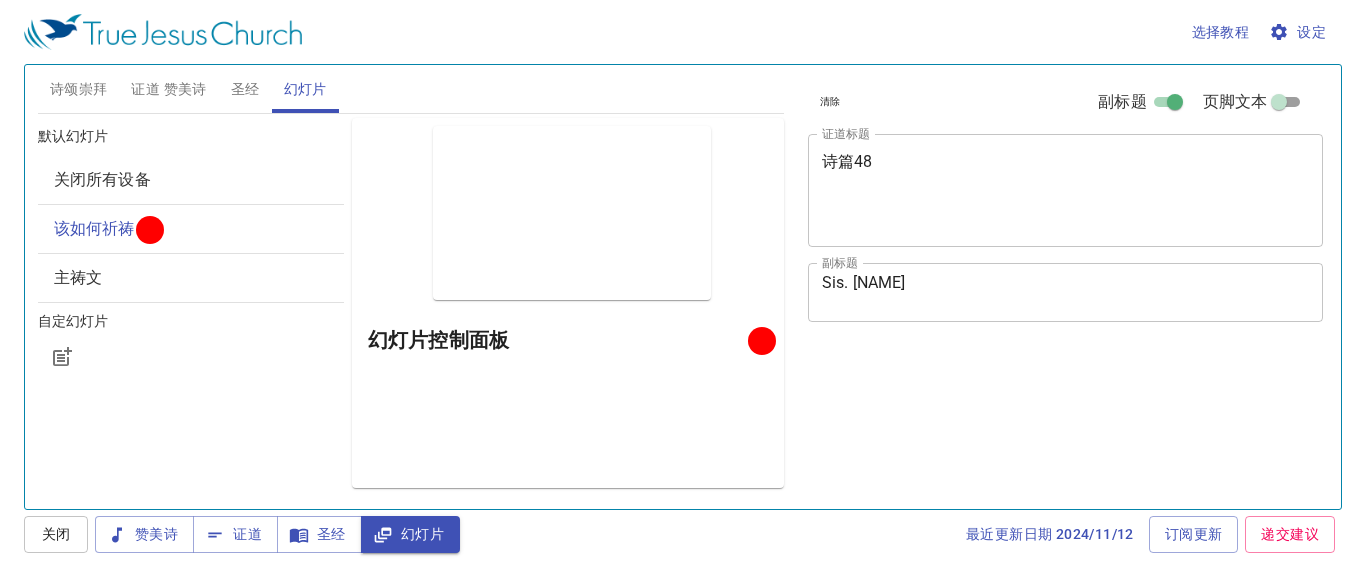 scroll, scrollTop: 0, scrollLeft: 0, axis: both 